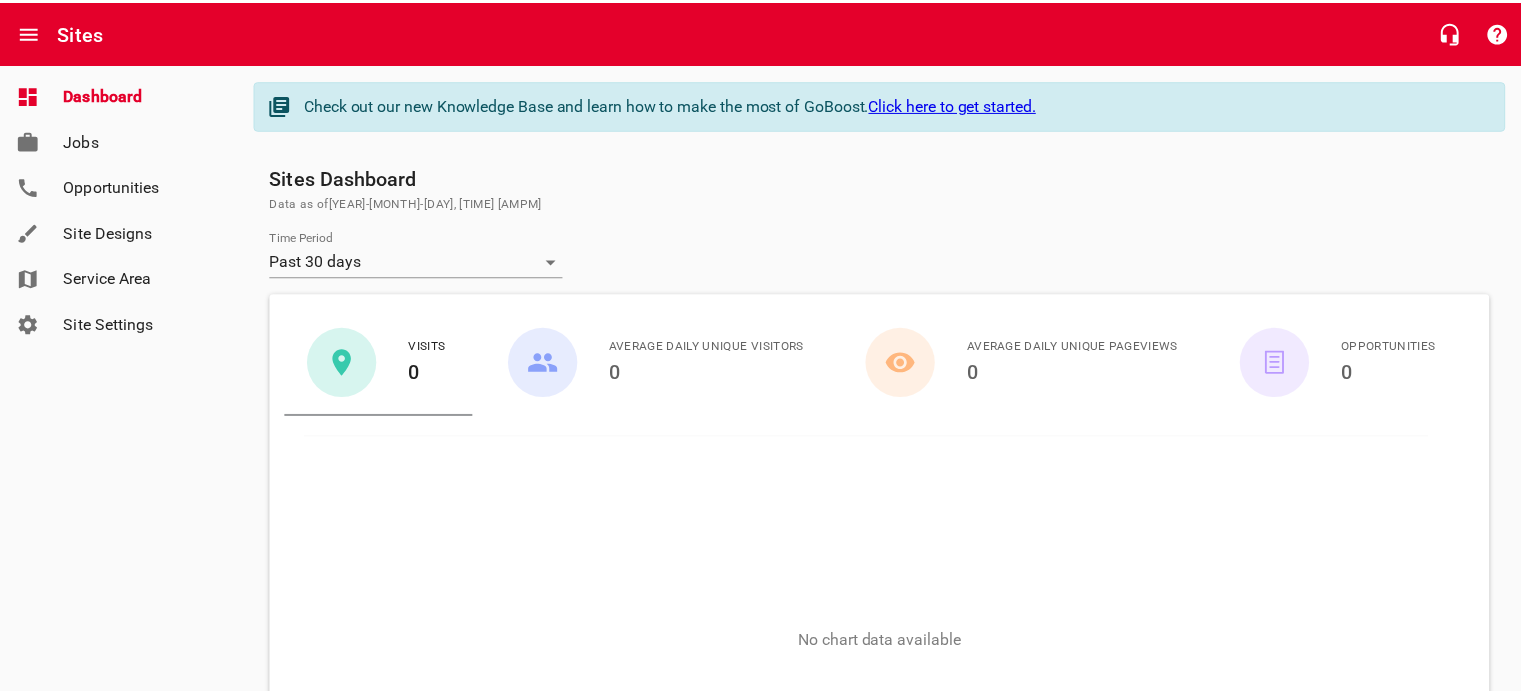 scroll, scrollTop: 0, scrollLeft: 0, axis: both 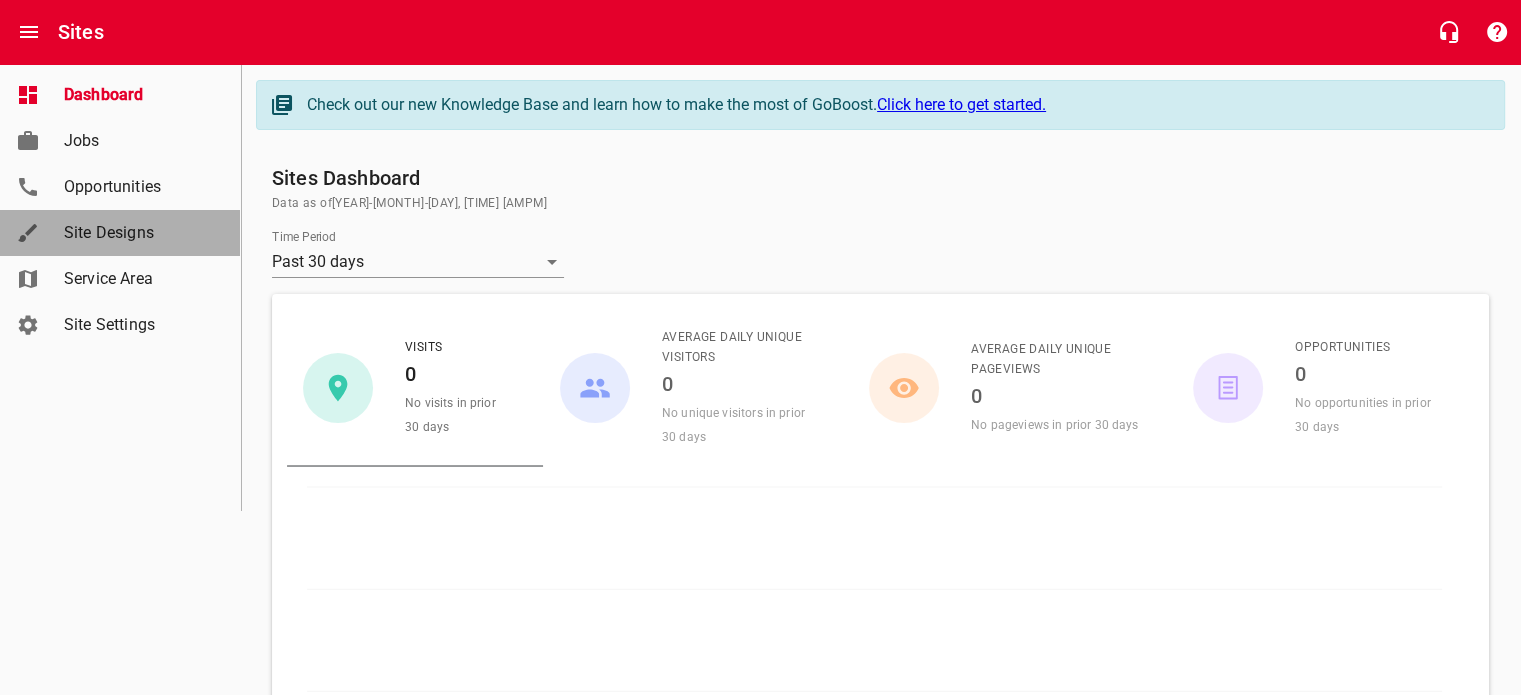 click on "Site Designs" at bounding box center [140, 233] 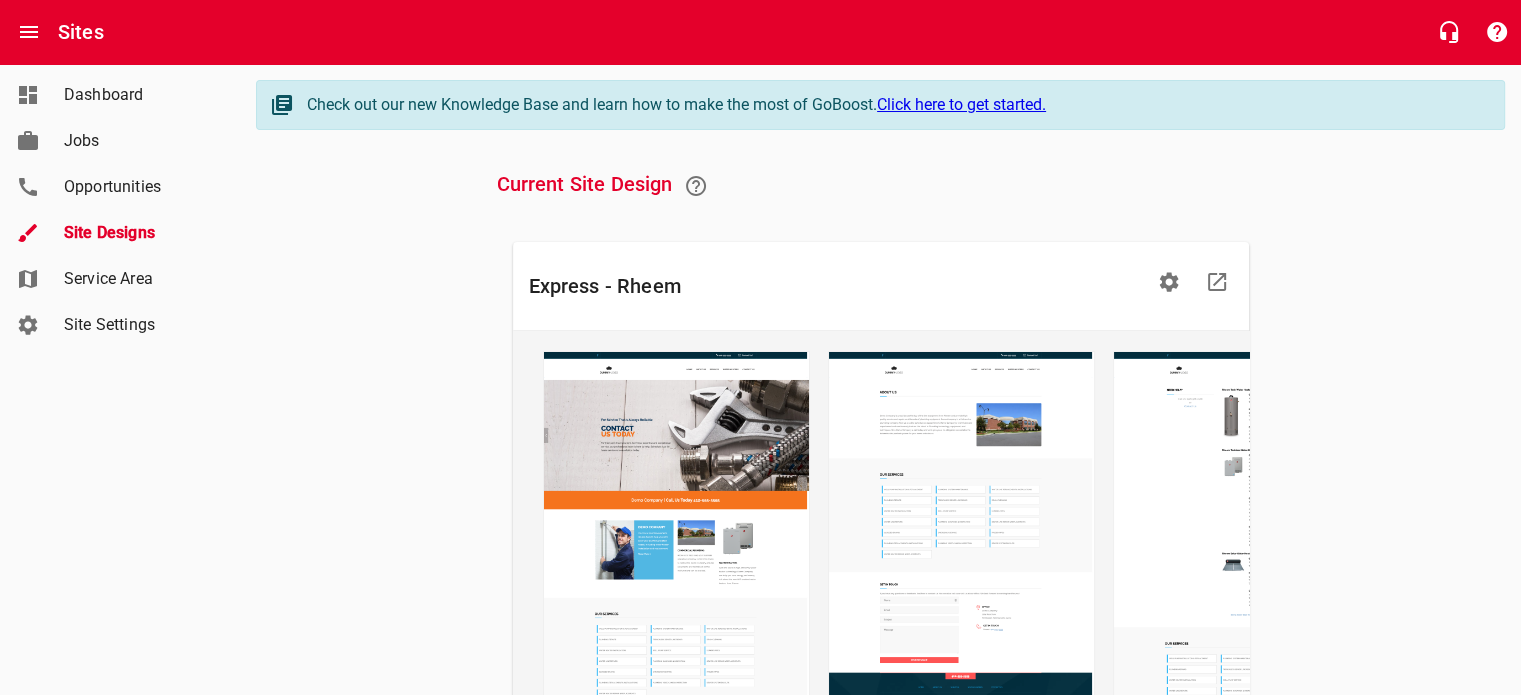 click on "Current Site Design   Express - Rheem Created Site Designs   High Octane Launch This Design Available Site Designs   Zoooom Build this Design Split Shine - HVAC Build this Design Clean Air - HVAC Build this Design" at bounding box center (880, 899) 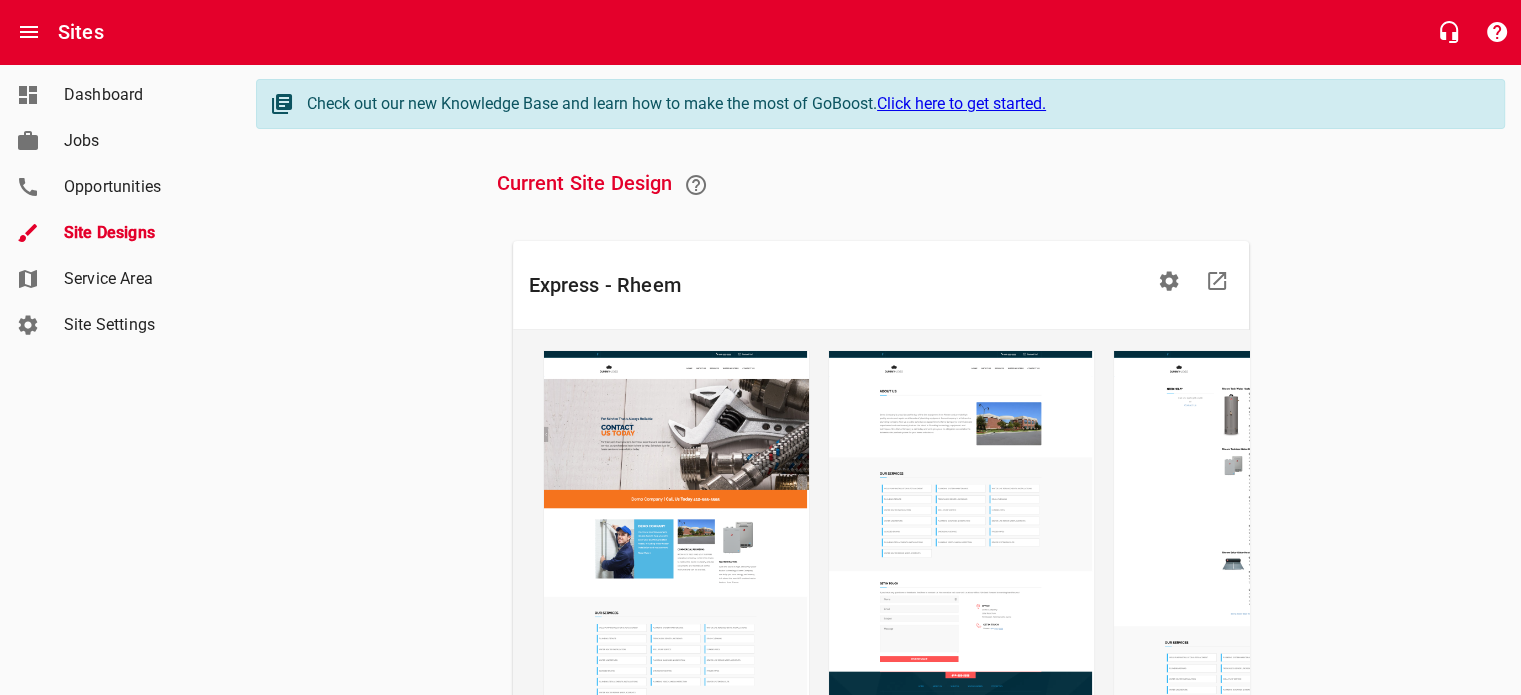 click 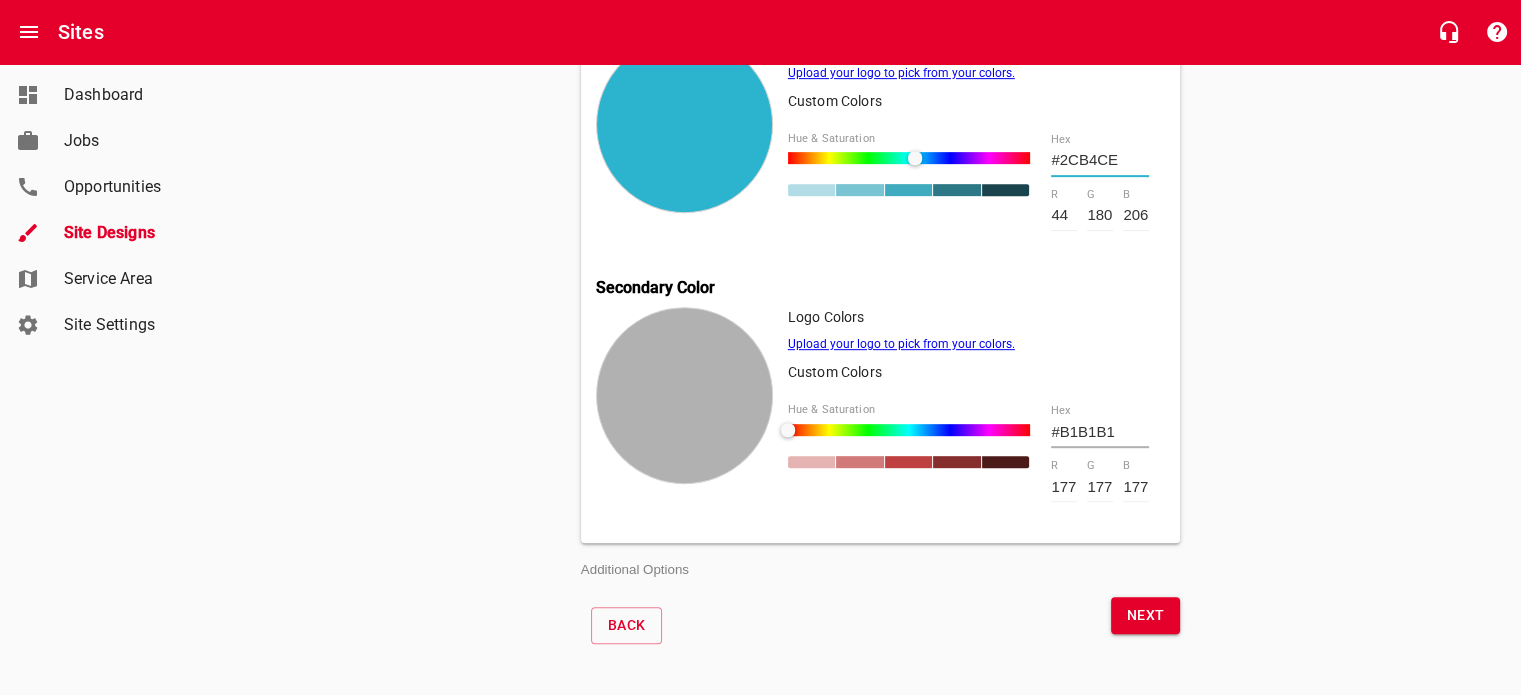 scroll, scrollTop: 953, scrollLeft: 0, axis: vertical 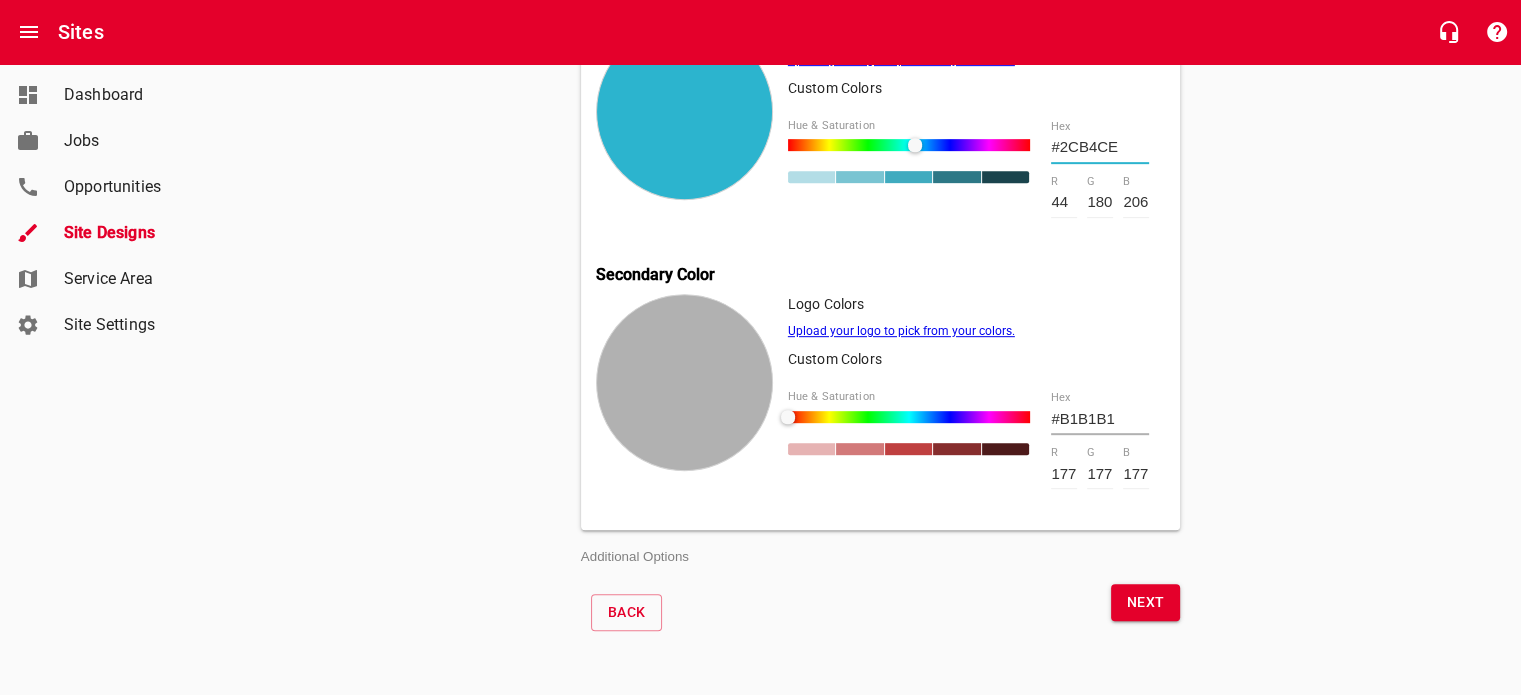 click on "Next" at bounding box center [1146, 602] 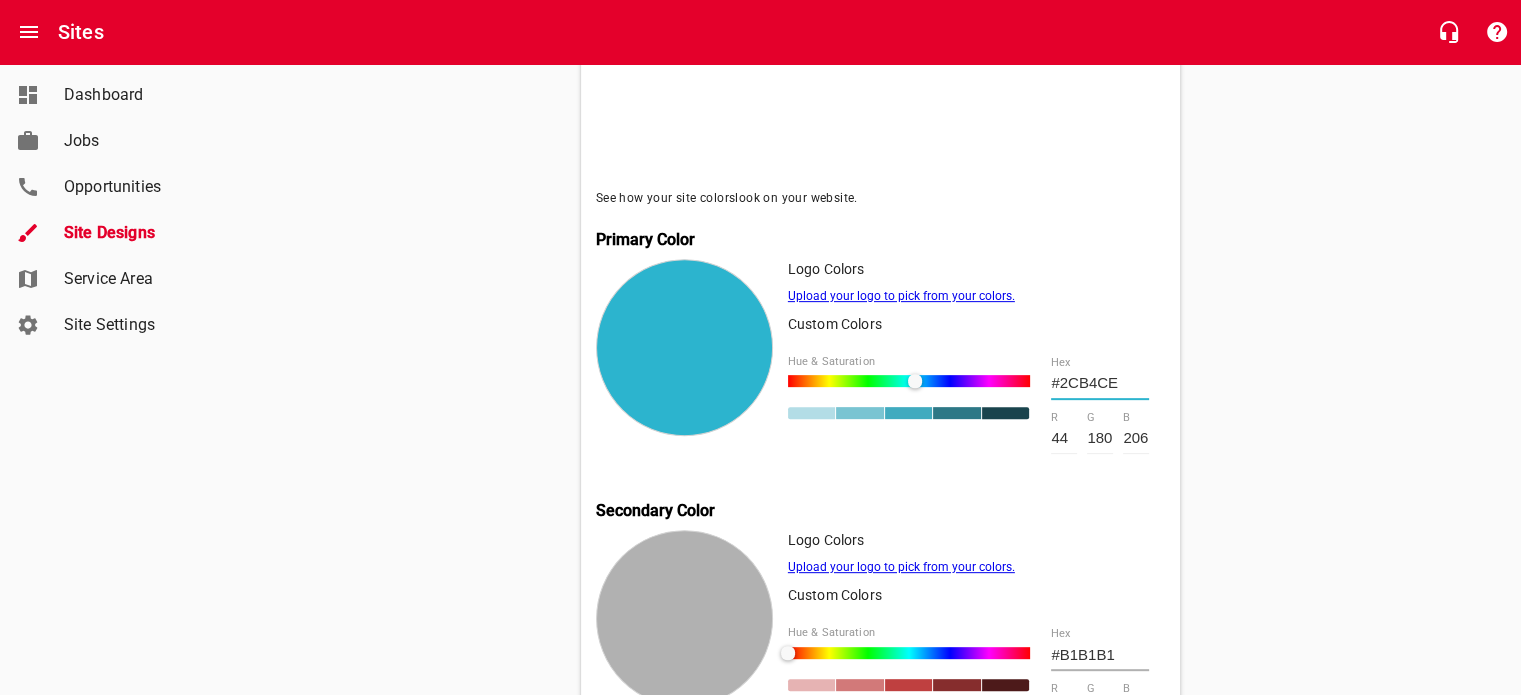 scroll, scrollTop: 953, scrollLeft: 0, axis: vertical 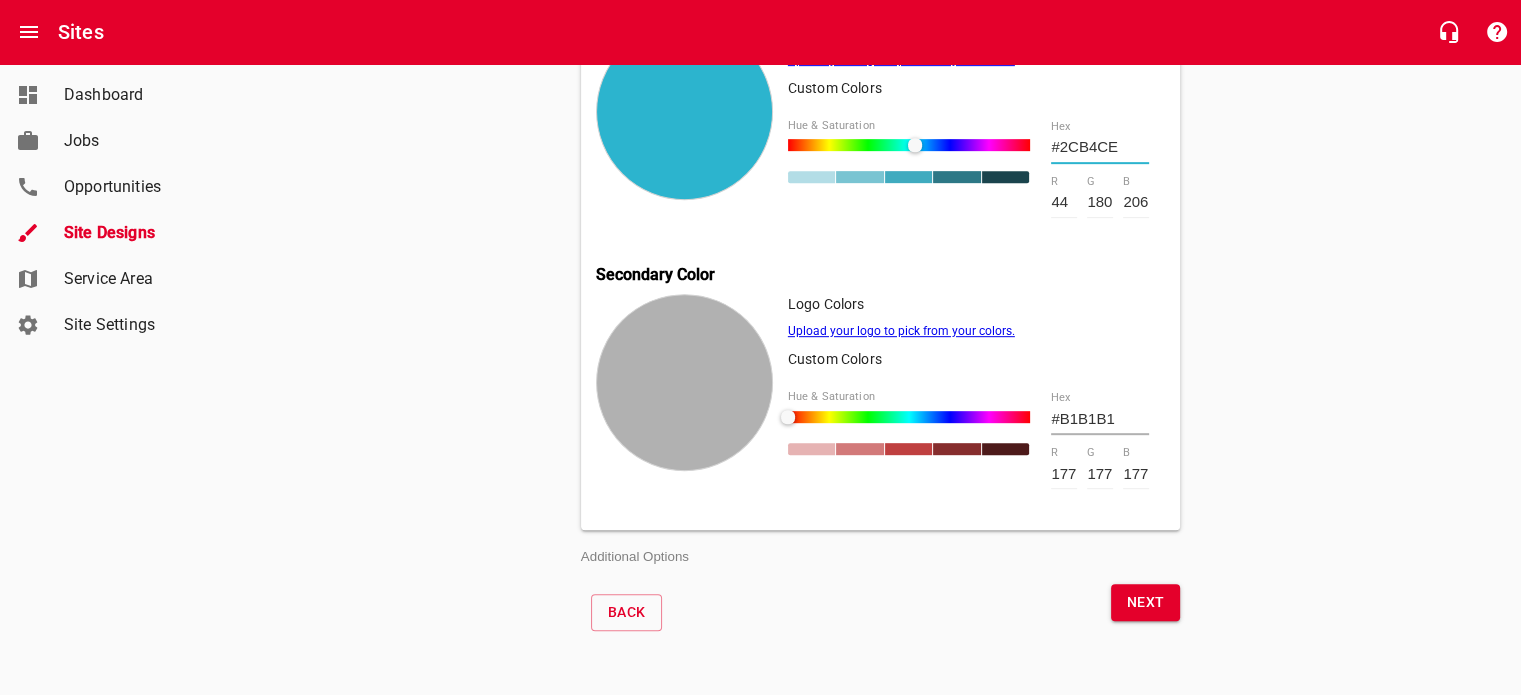 click on "Next" at bounding box center (1146, 602) 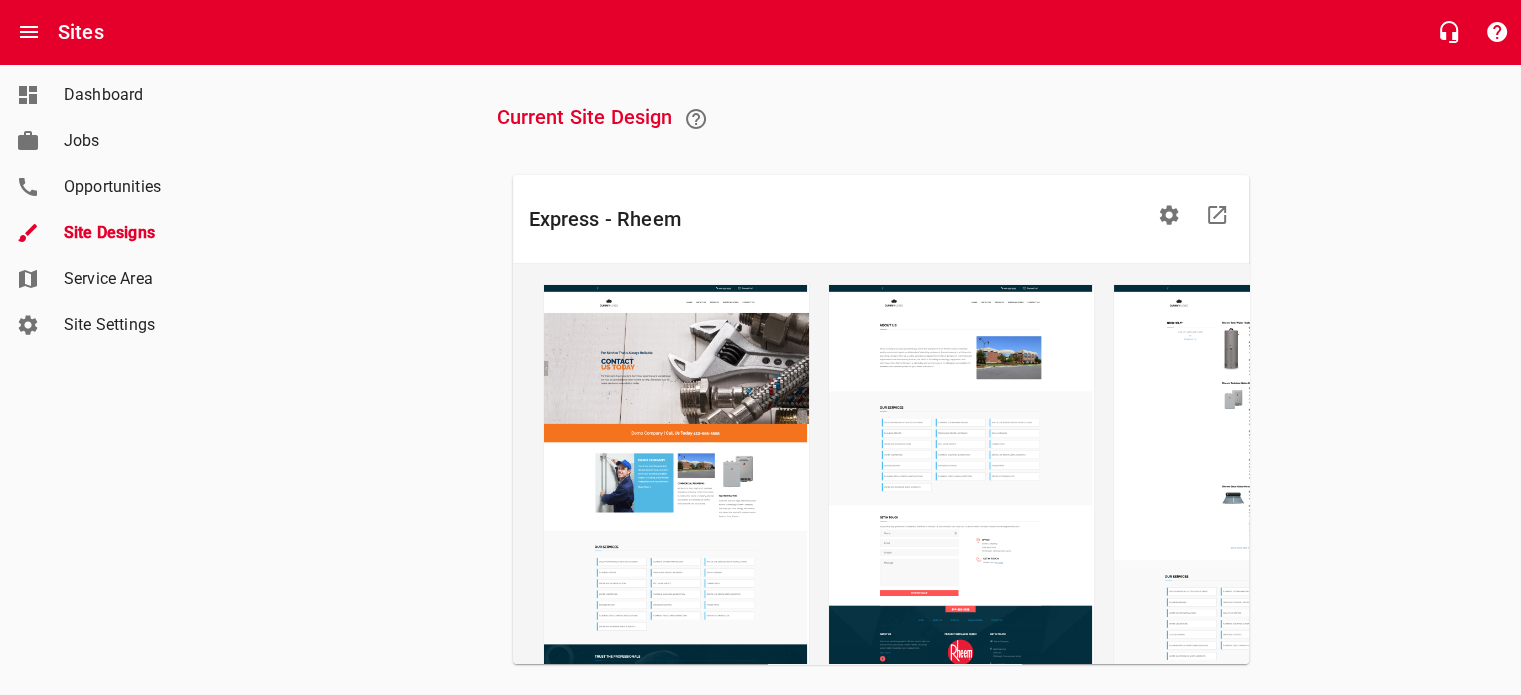 scroll, scrollTop: 0, scrollLeft: 0, axis: both 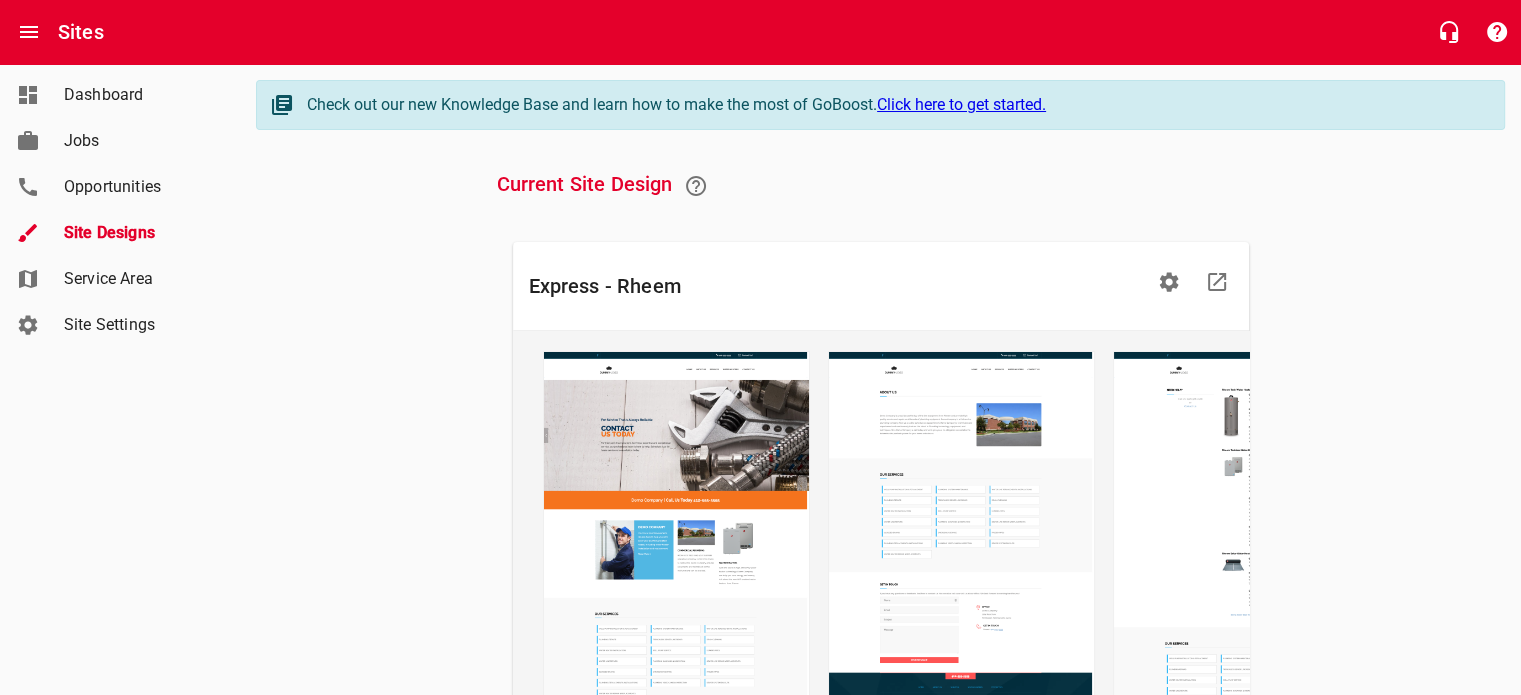 click 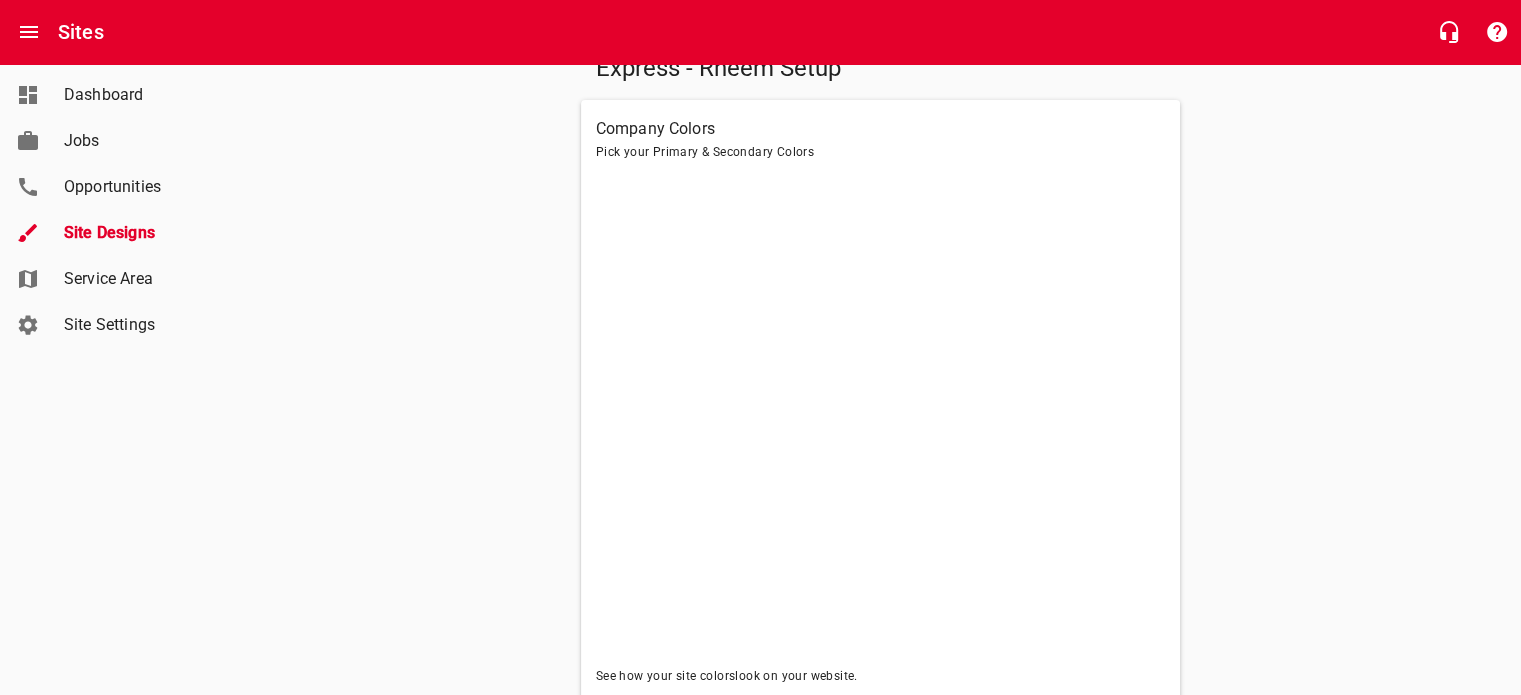 scroll, scrollTop: 233, scrollLeft: 0, axis: vertical 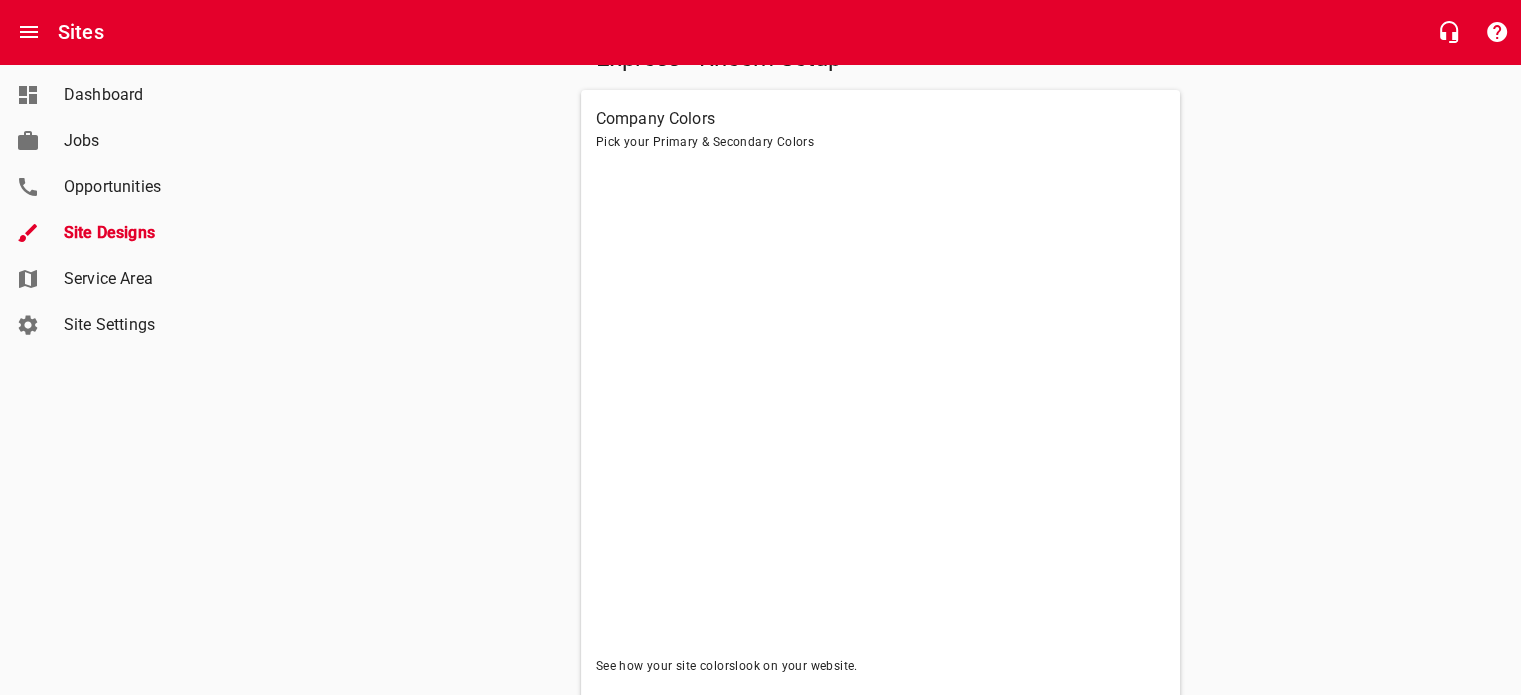 click on "Express - Rheem Setup Company Colors Pick your Primary & Secondary Colors See how your site color s  look on your website. Primary Color Logo Colors Upload your logo to pick from your colors. Custom Colors Hue & Saturation [HEX] hex [RGB] r [RGB] g [RGB] b Secondary Color Logo Colors Upload your logo to pick from your colors. Custom Colors Hue & Saturation [HEX] hex [RGB] r [RGB] g [RGB] b Additional Options Back Next" at bounding box center [880, 686] 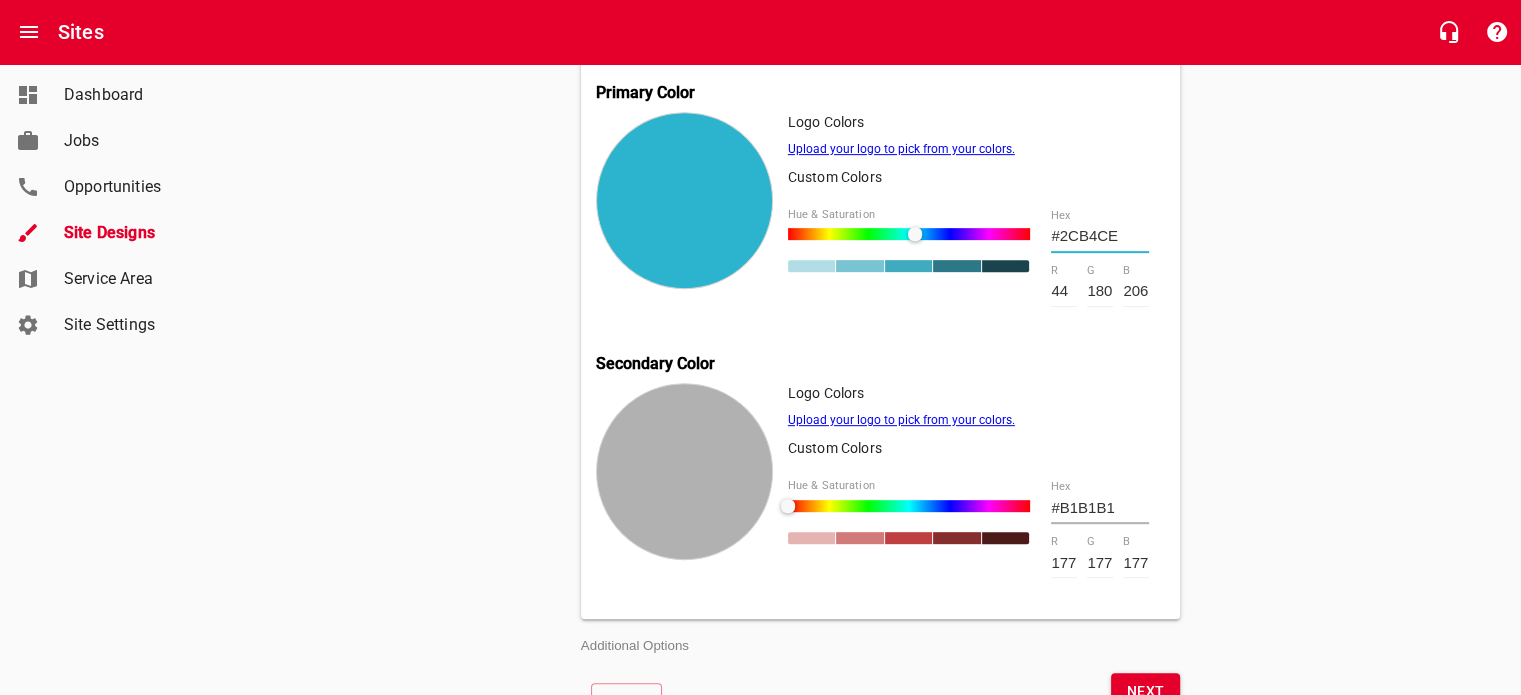 scroll, scrollTop: 953, scrollLeft: 0, axis: vertical 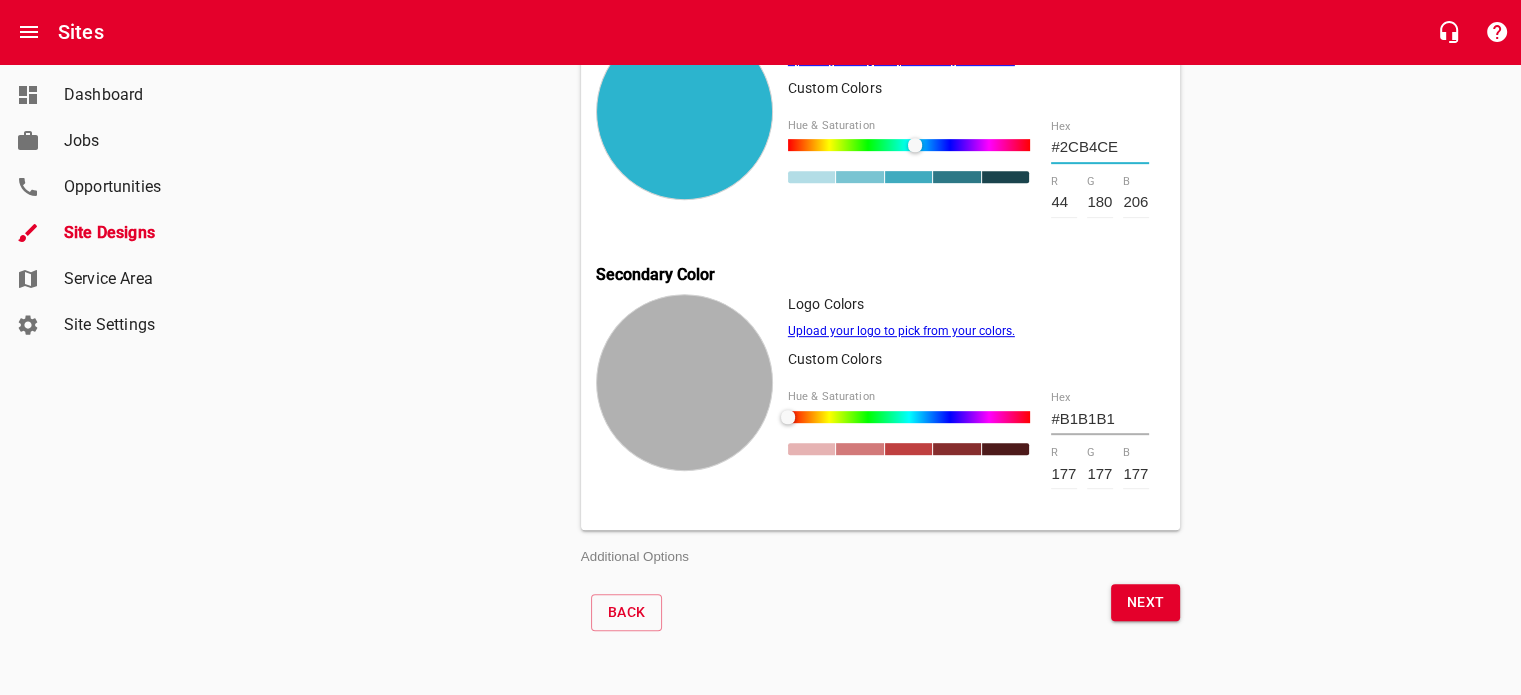 click on "Next" at bounding box center (1146, 602) 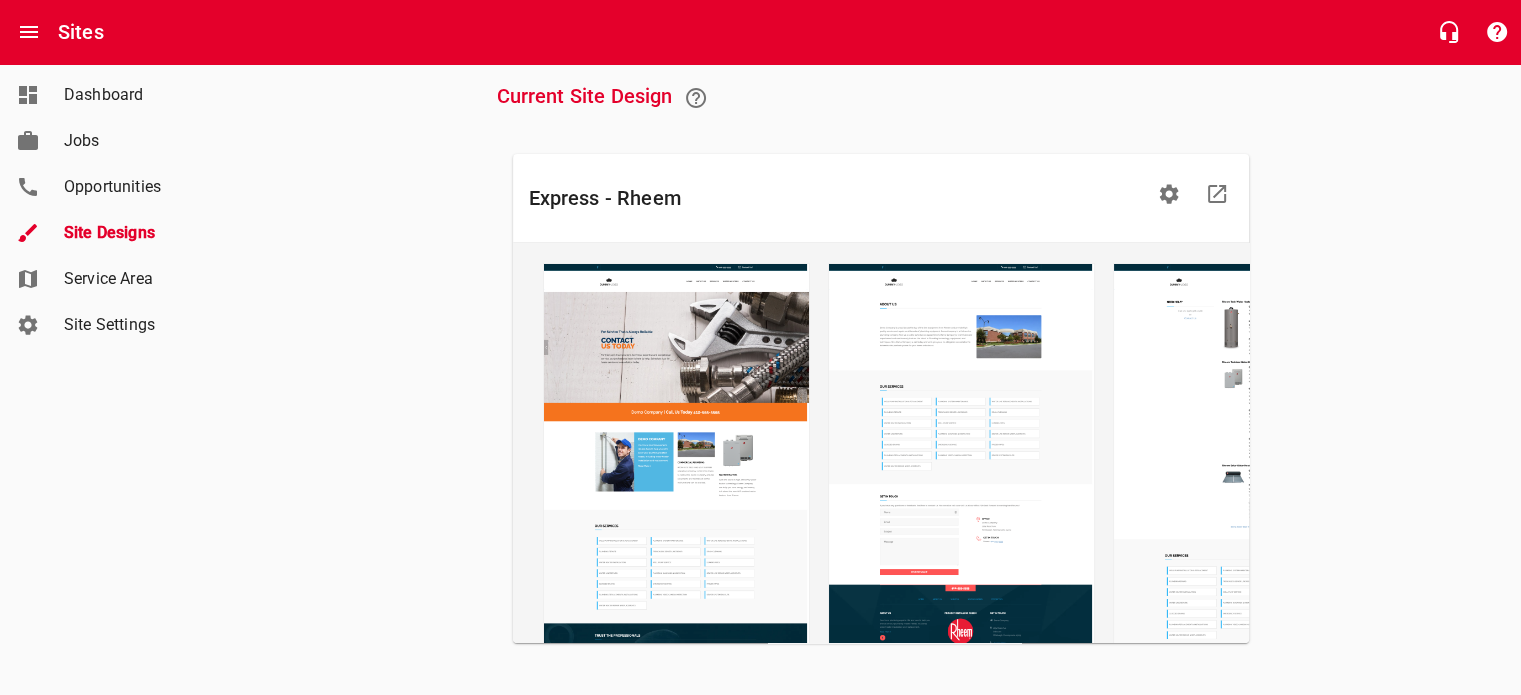 scroll, scrollTop: 0, scrollLeft: 0, axis: both 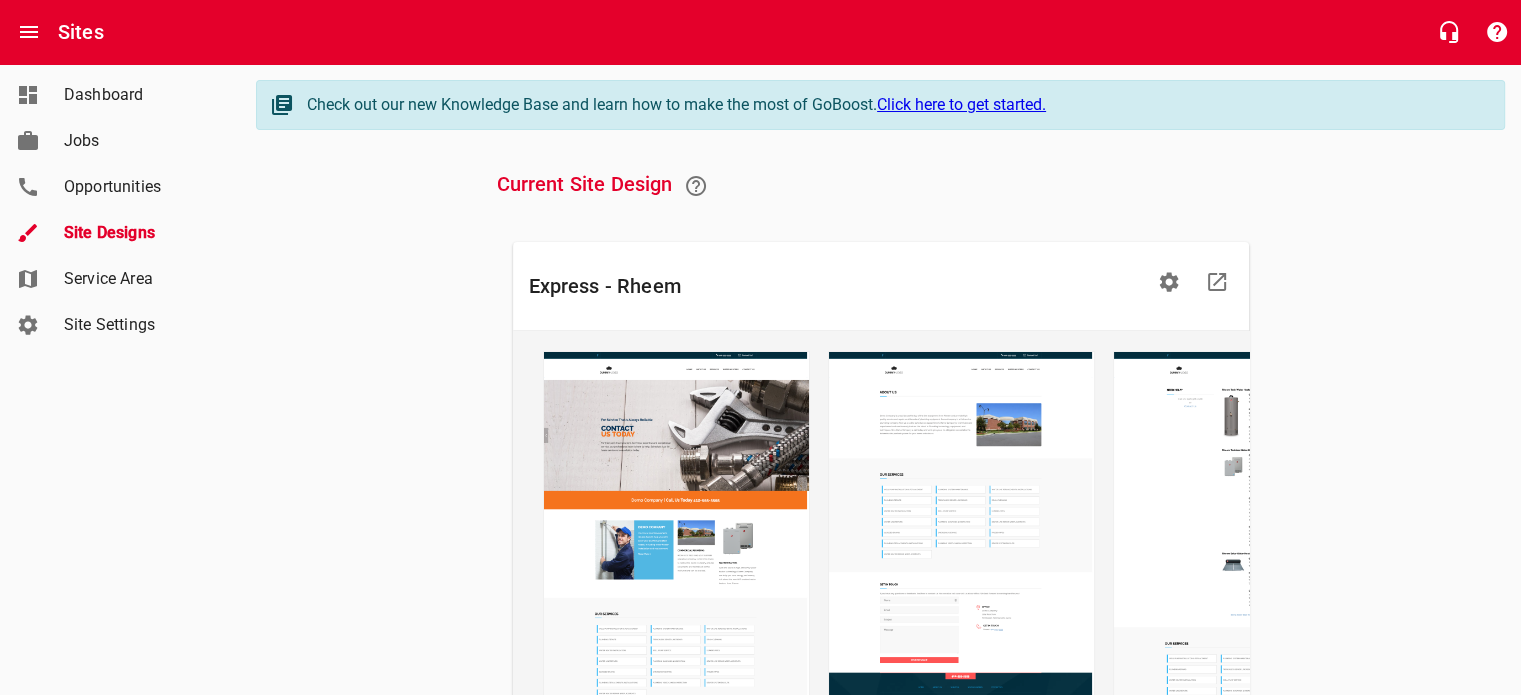 click 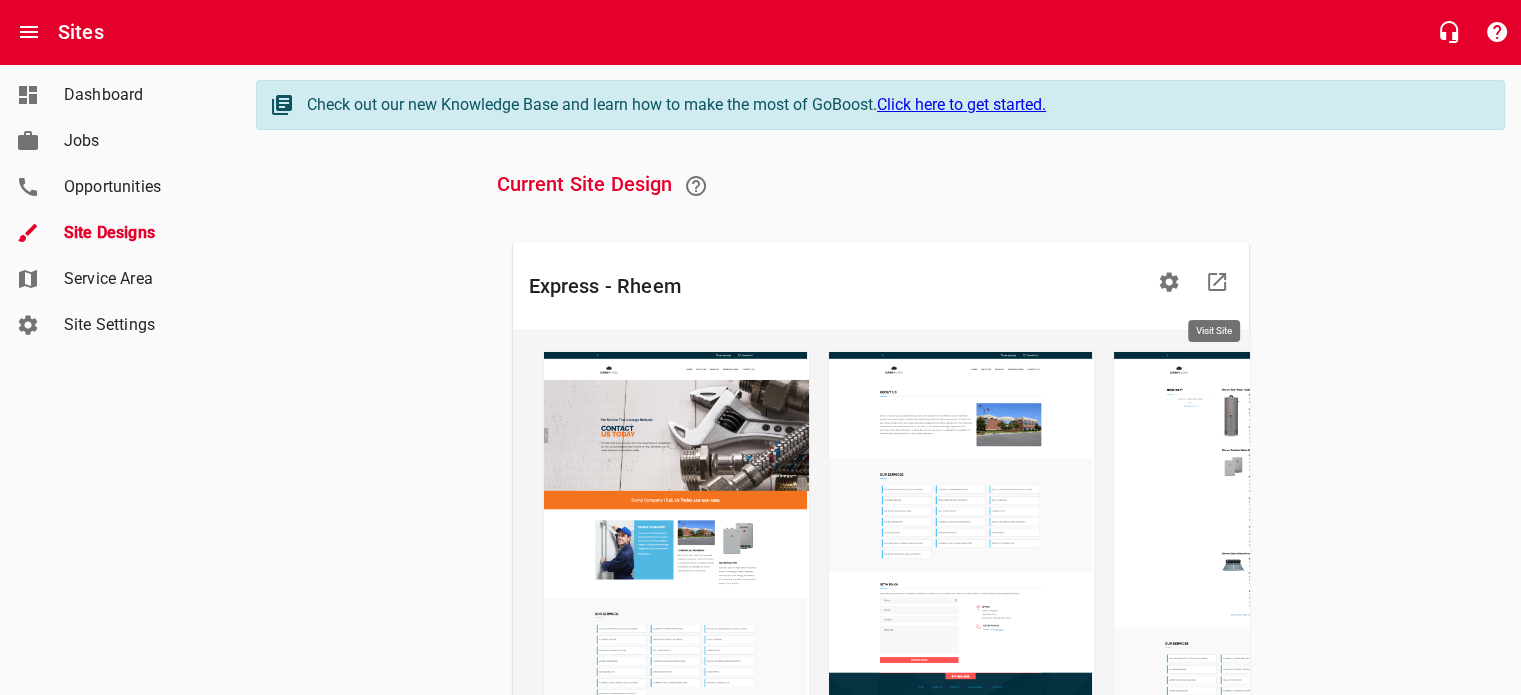 click on "Dashboard" at bounding box center [140, 95] 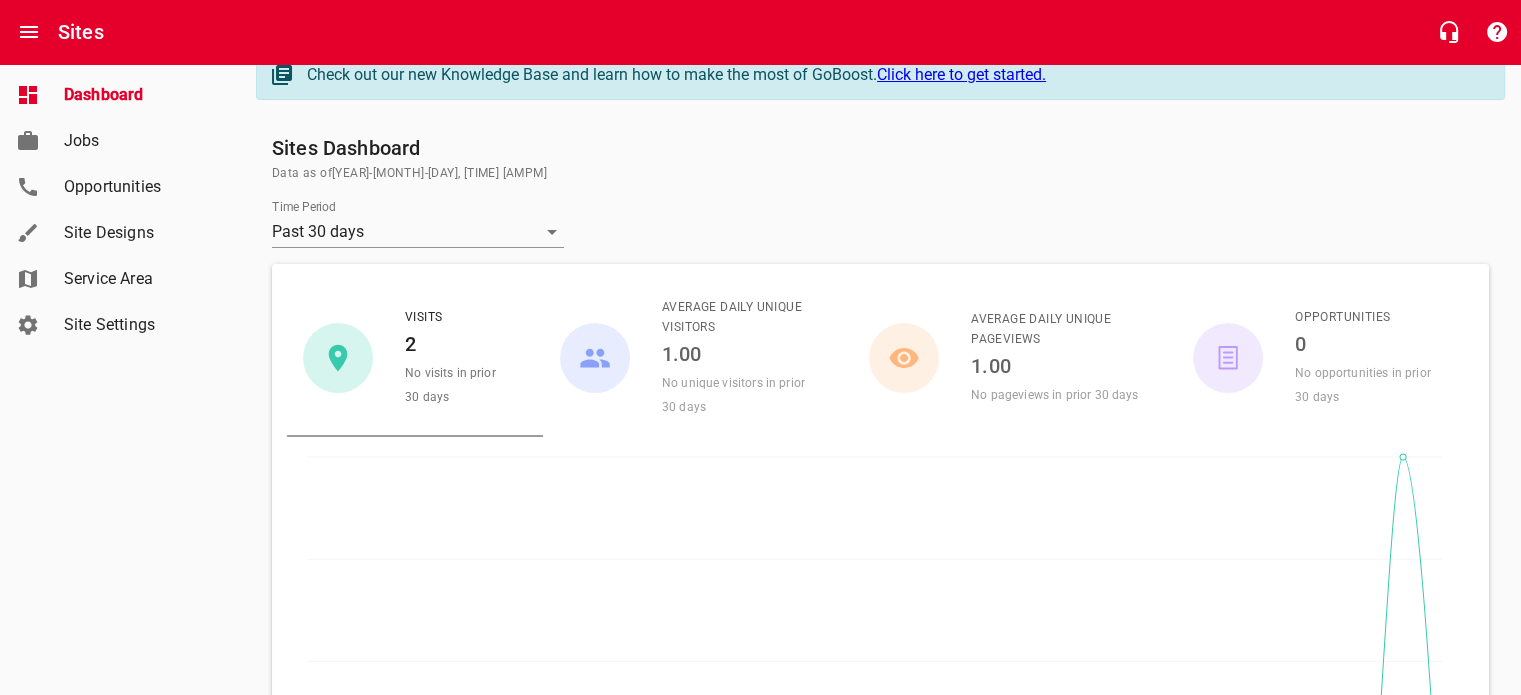 scroll, scrollTop: 10, scrollLeft: 0, axis: vertical 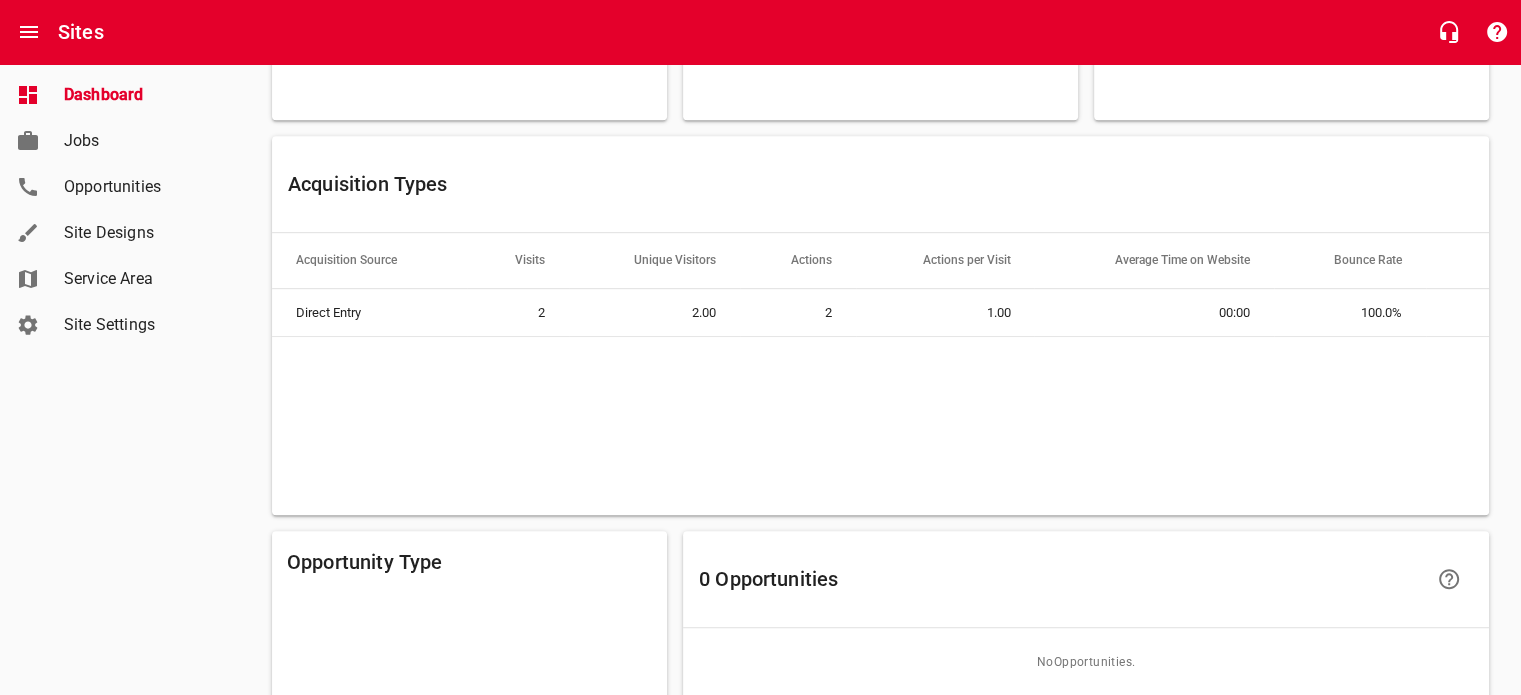 click on "Site Settings" at bounding box center [140, 325] 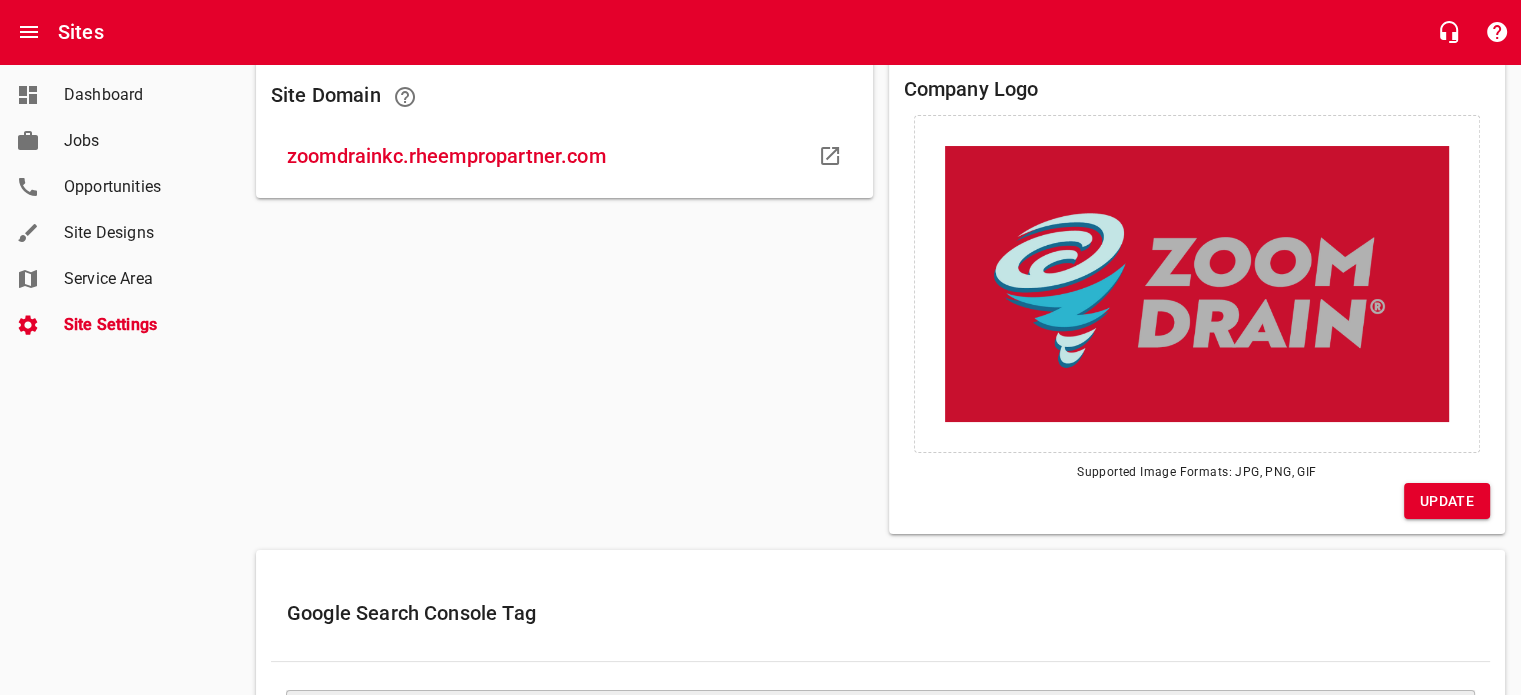 scroll, scrollTop: 135, scrollLeft: 0, axis: vertical 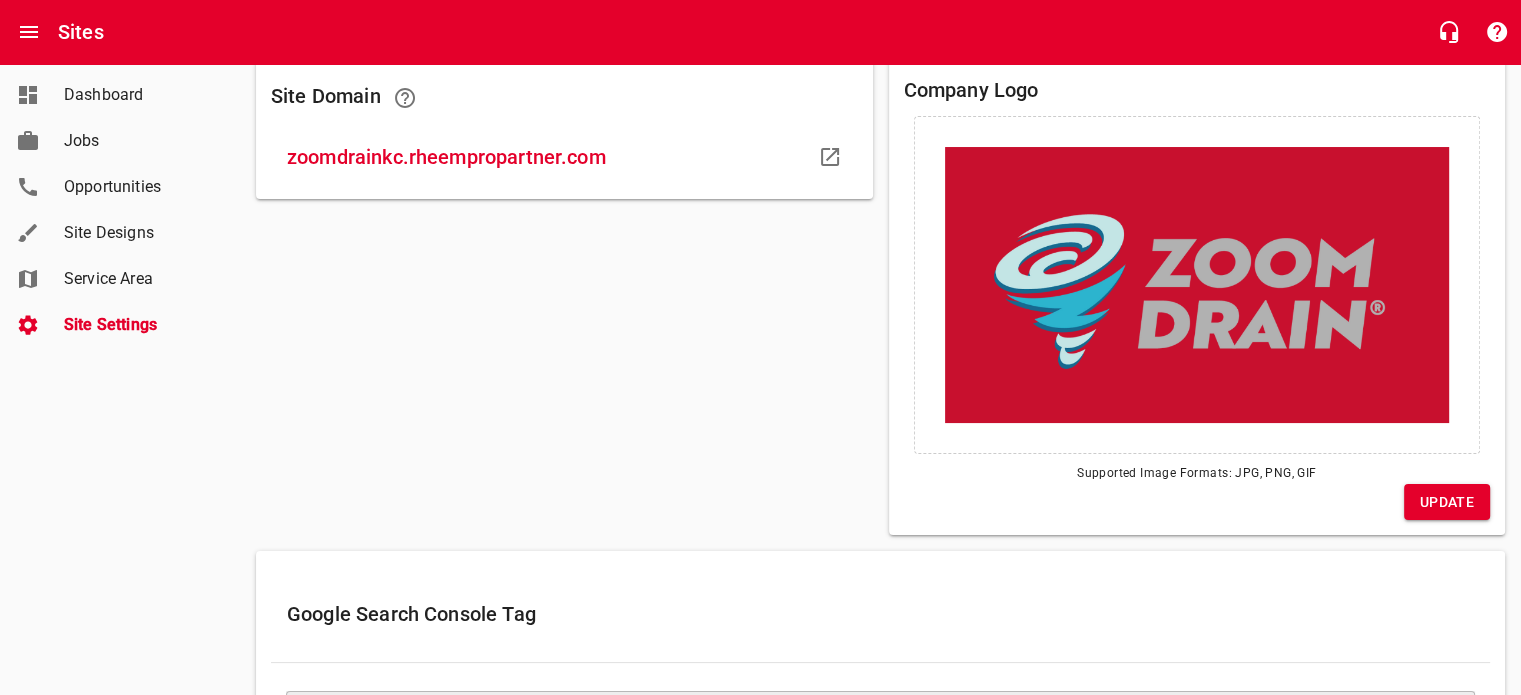 click on "Service Area" at bounding box center (140, 279) 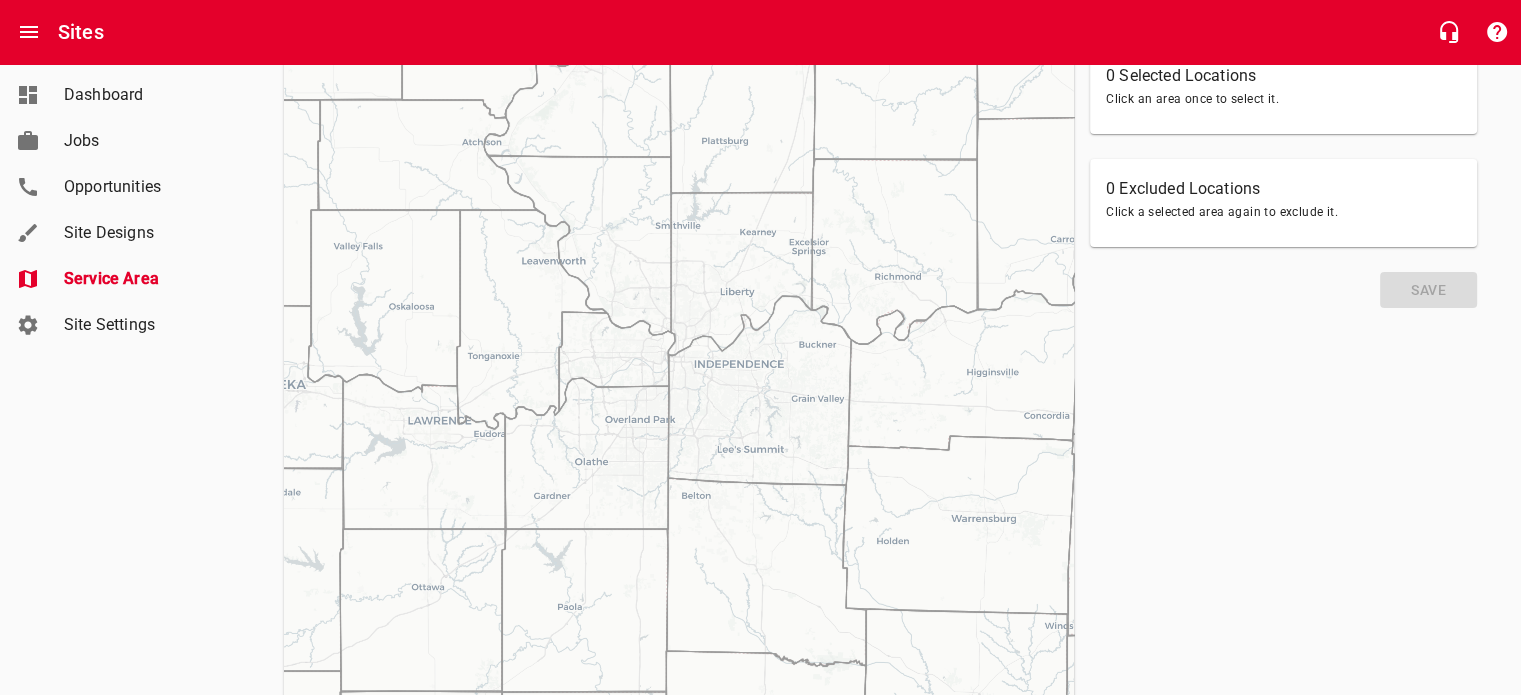 scroll, scrollTop: 316, scrollLeft: 0, axis: vertical 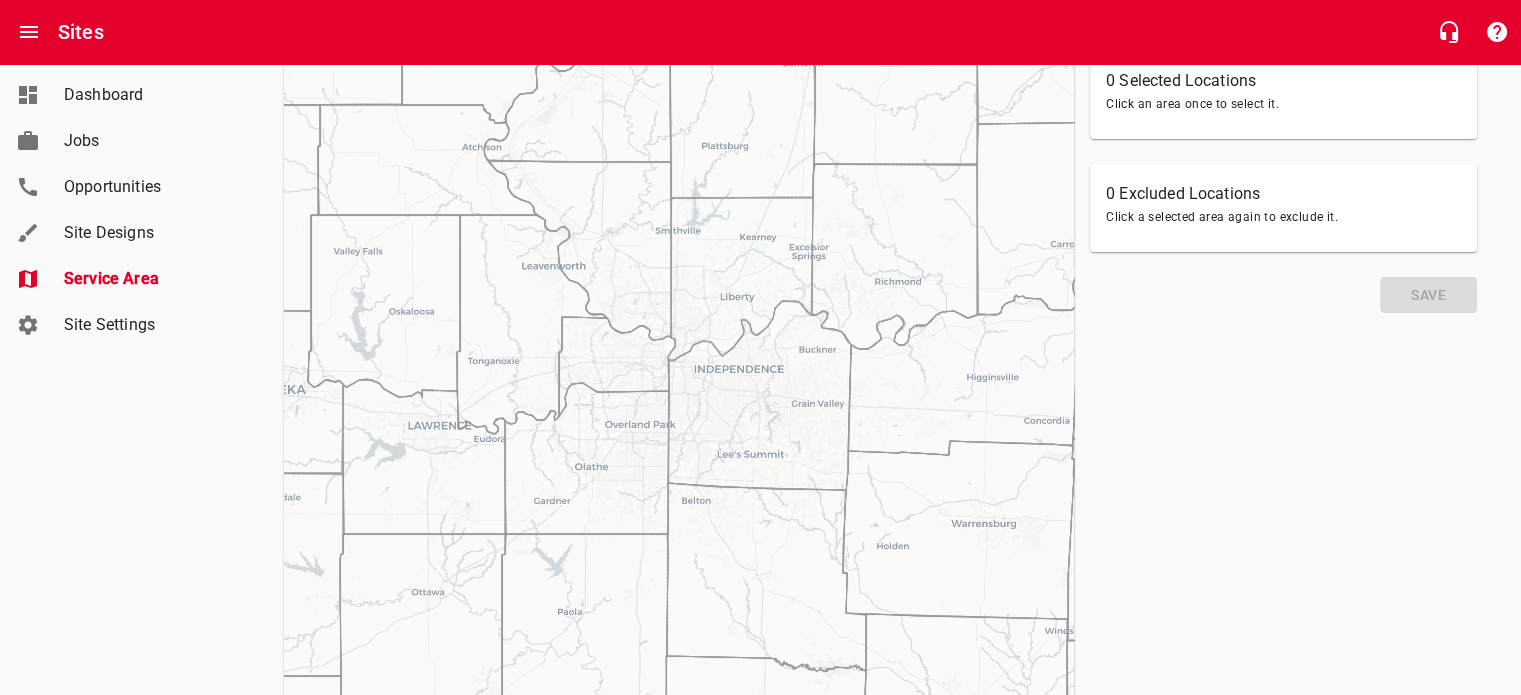 click on "Site Designs" at bounding box center (140, 233) 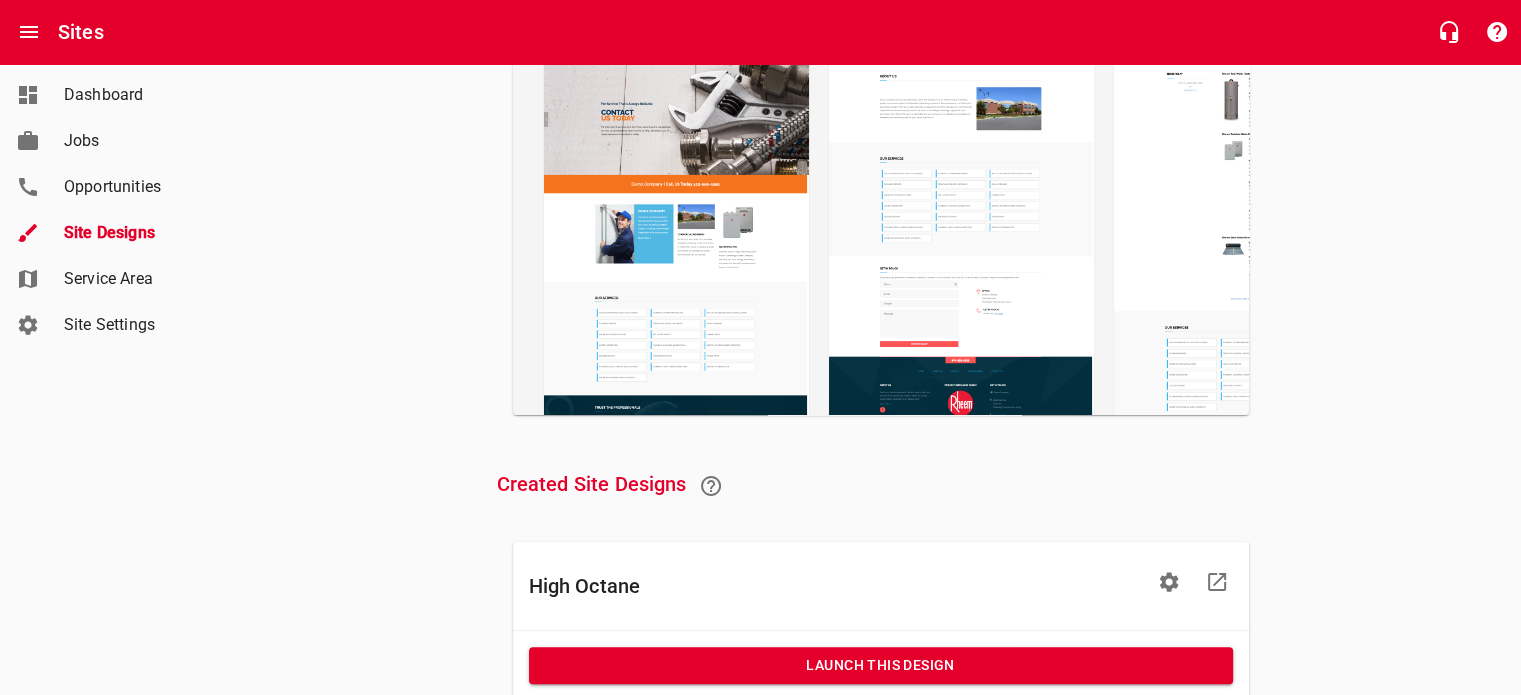 click on "Opportunities" at bounding box center (140, 187) 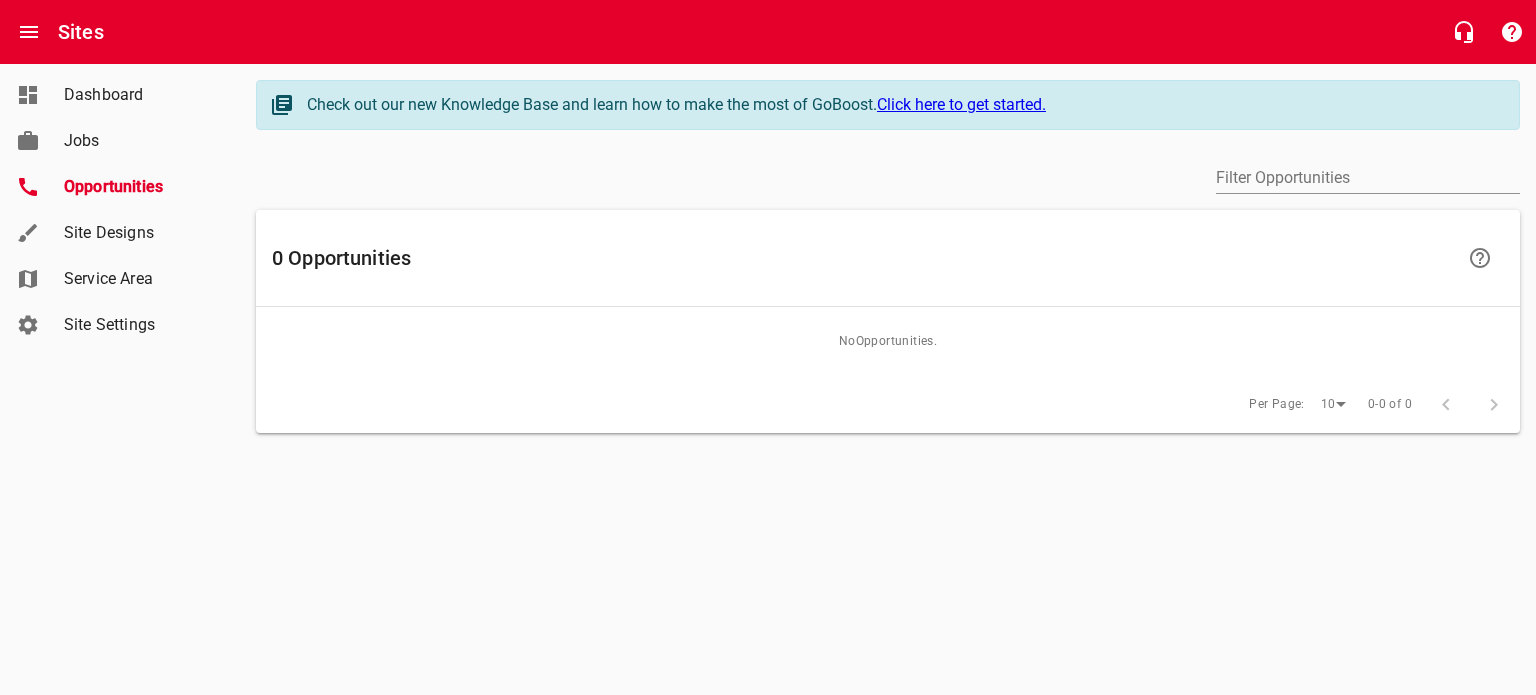 click on "Jobs" at bounding box center (140, 141) 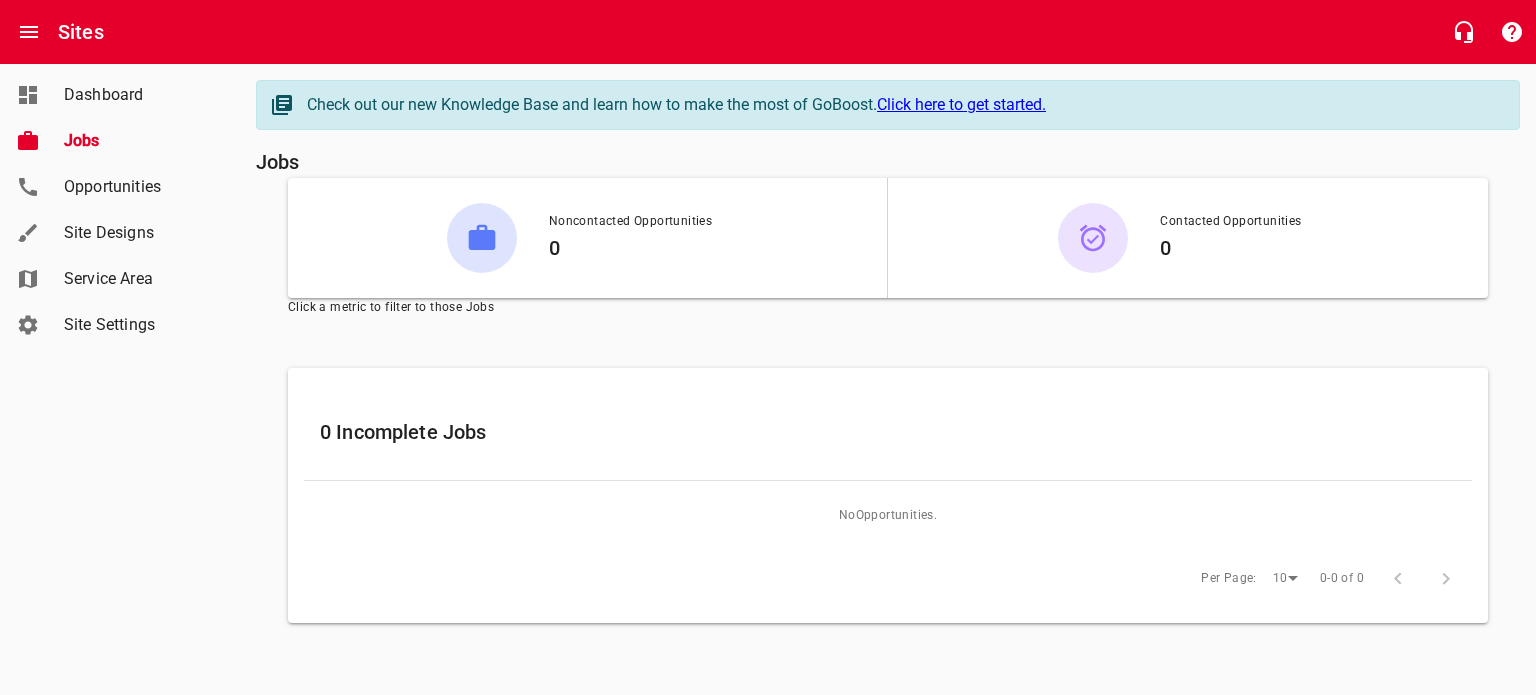 click on "Dashboard" at bounding box center [120, 95] 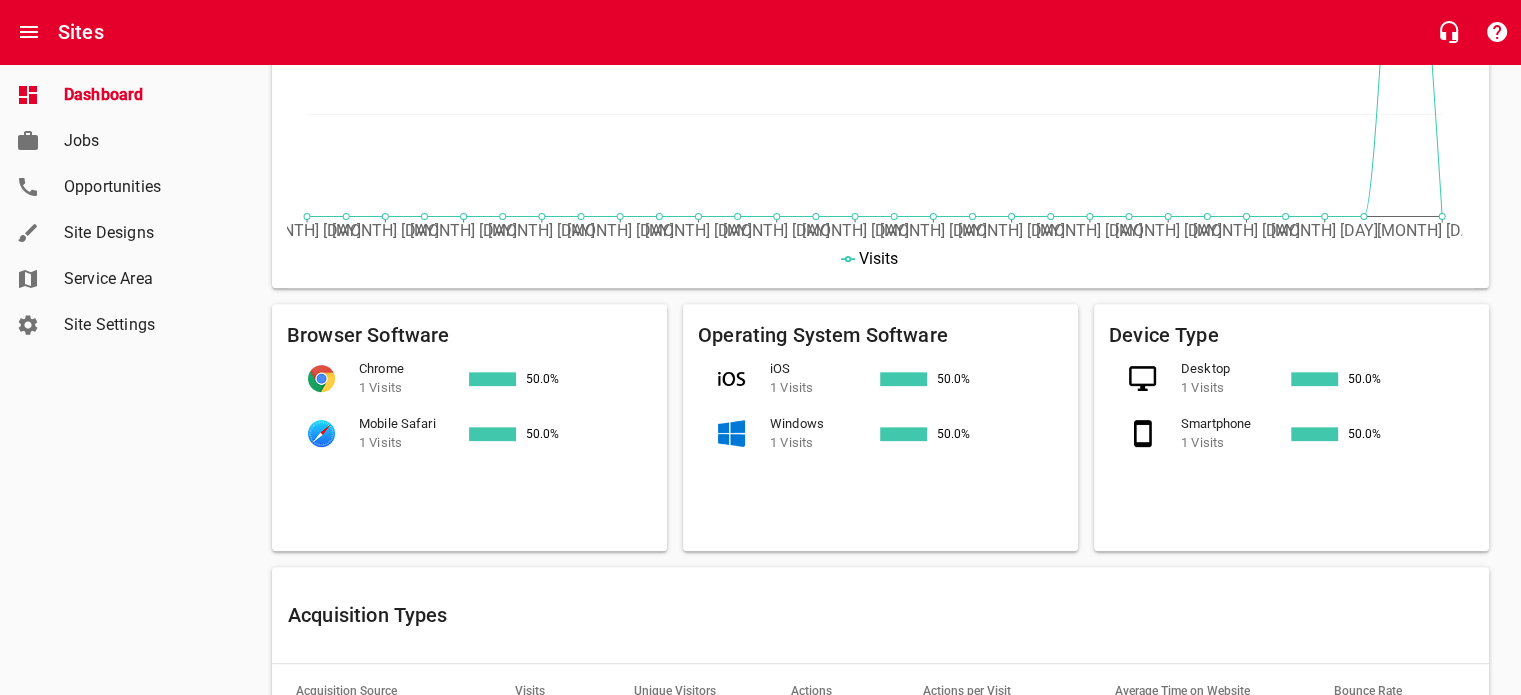 scroll, scrollTop: 680, scrollLeft: 0, axis: vertical 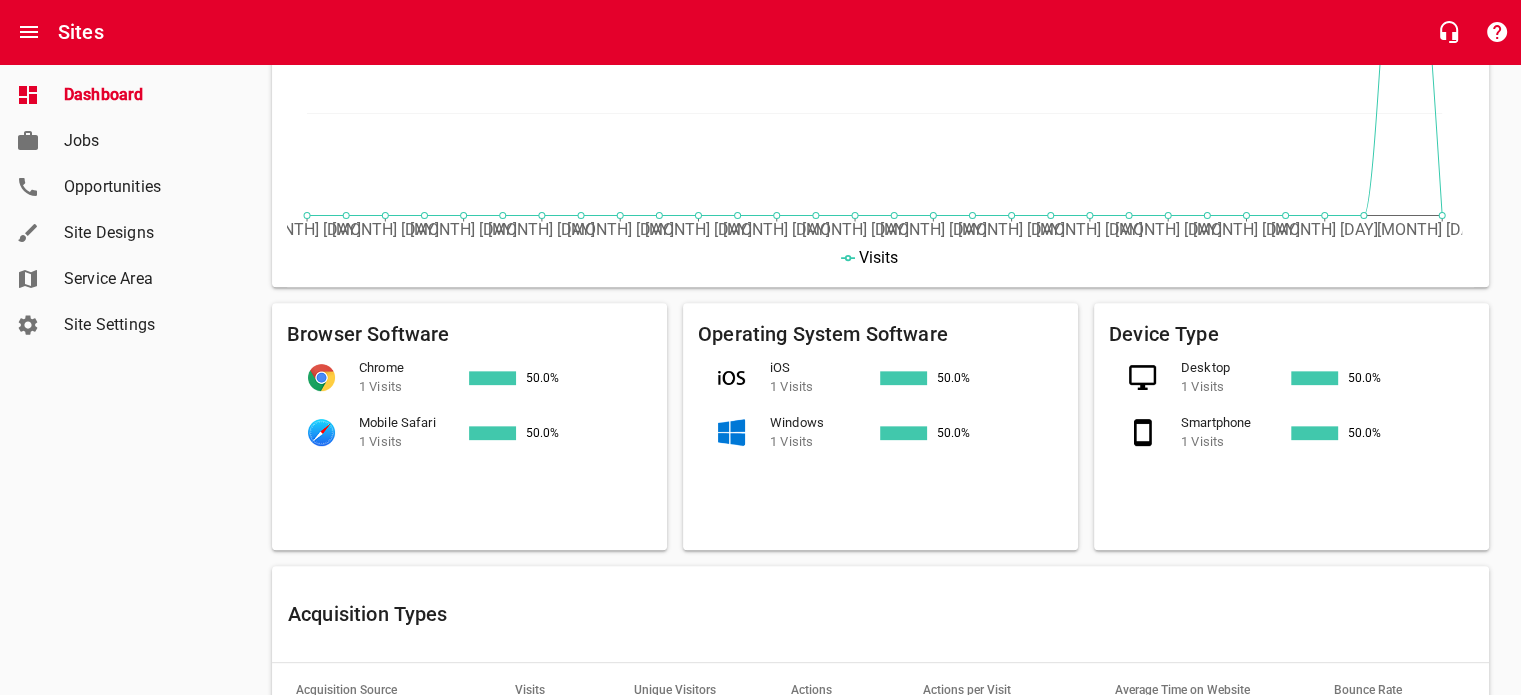 click on "Dashboard Jobs Opportunities Site Designs Service Area Site Settings" at bounding box center [120, 347] 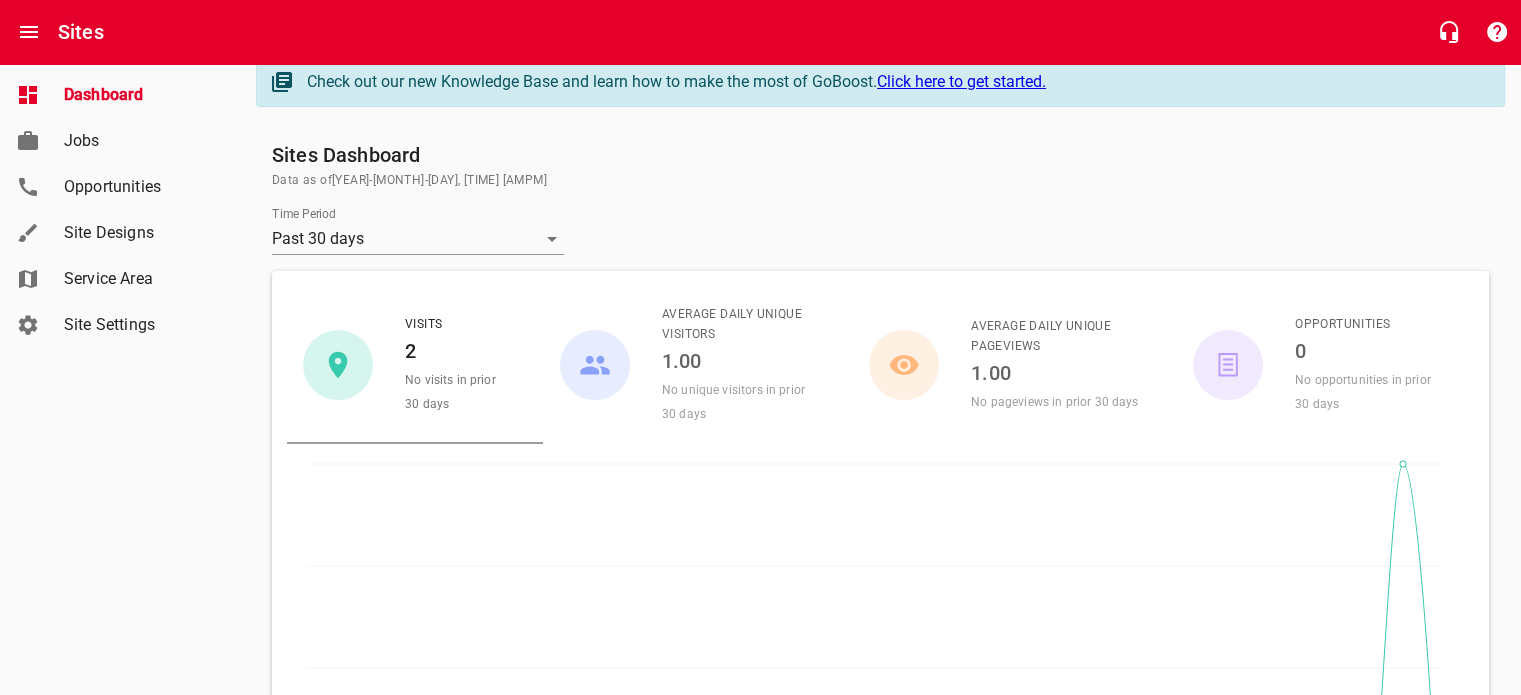 scroll, scrollTop: 0, scrollLeft: 0, axis: both 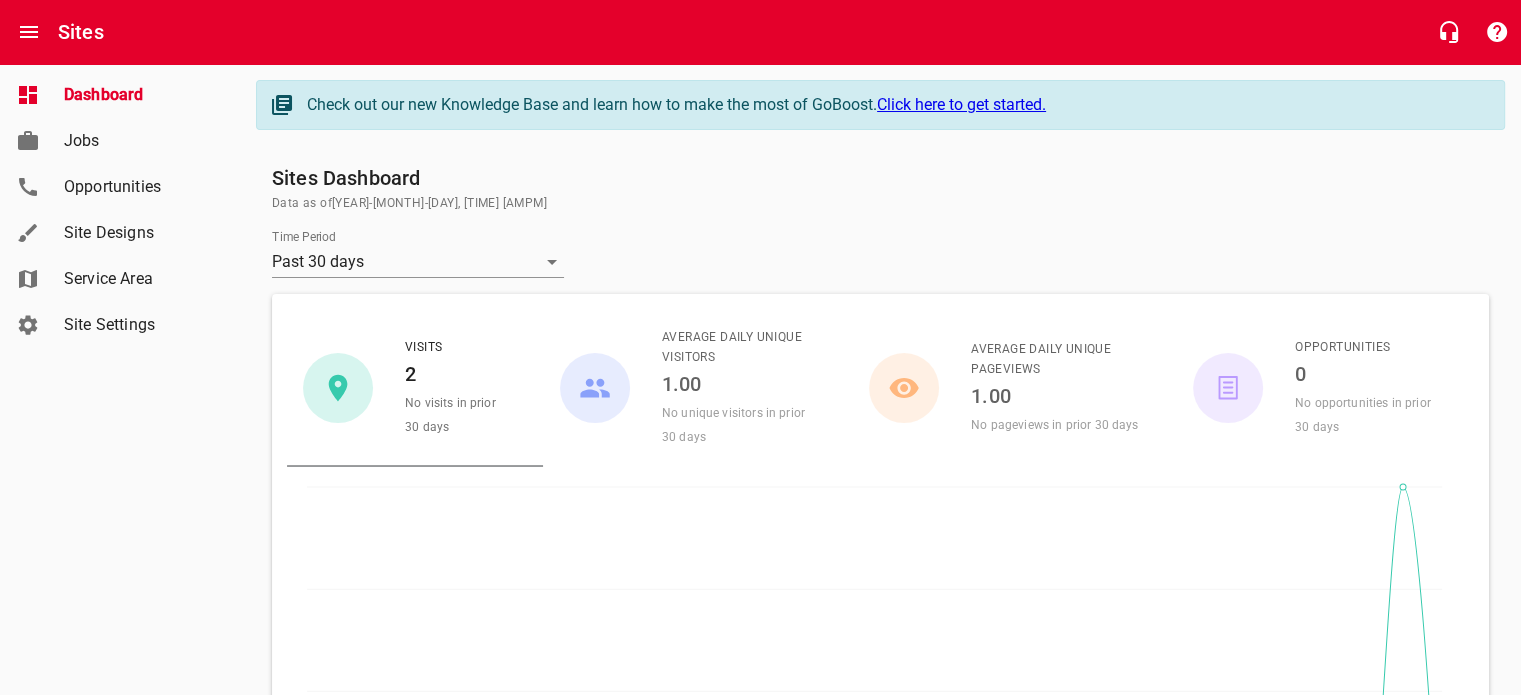 click on "Click here to get started." at bounding box center [961, 104] 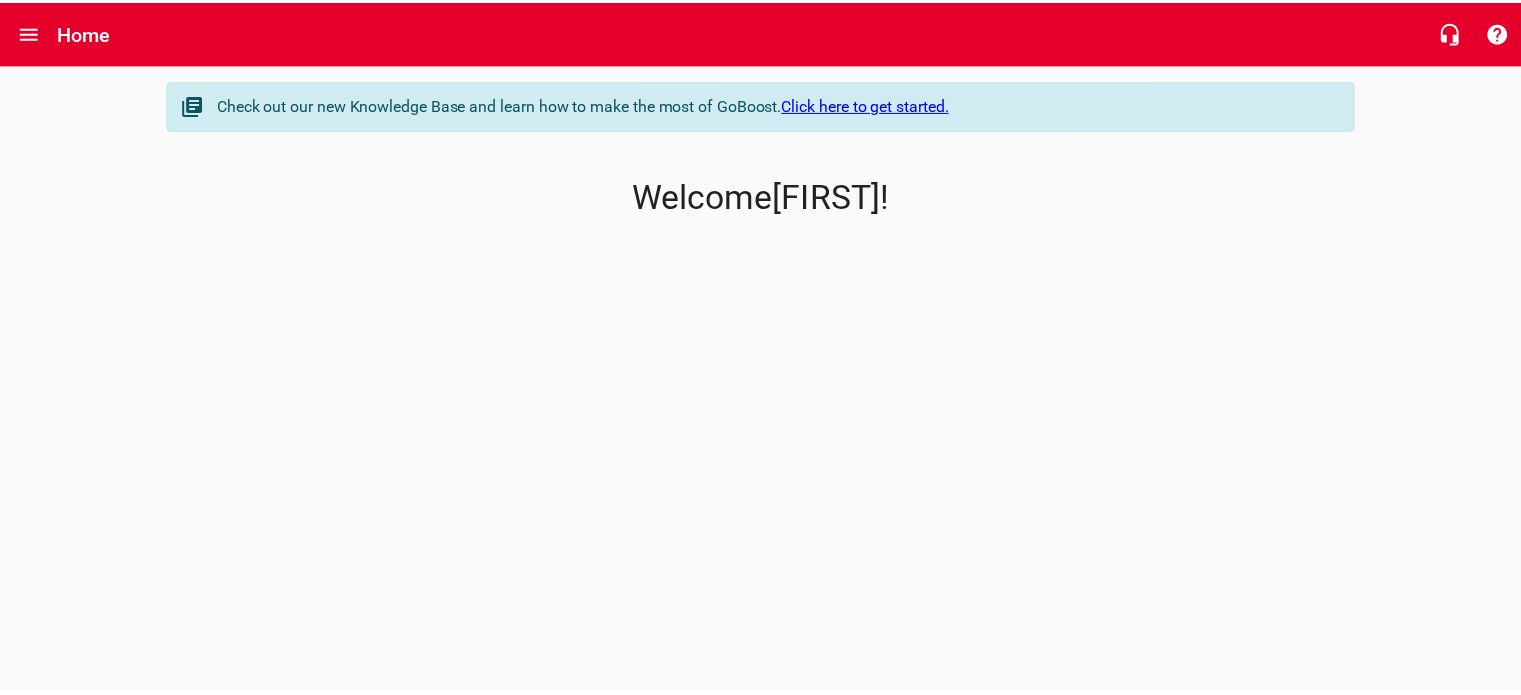 scroll, scrollTop: 0, scrollLeft: 0, axis: both 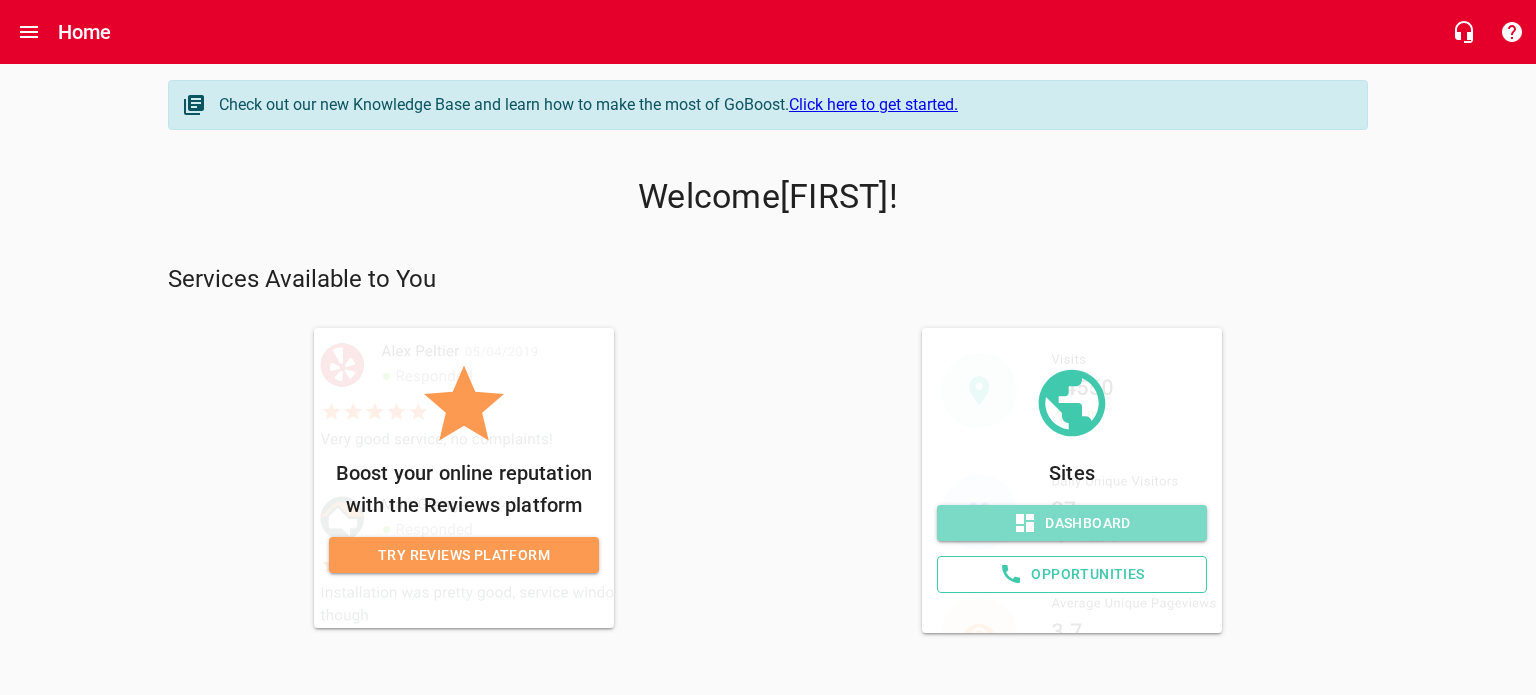 click on "Dashboard" at bounding box center (1072, 523) 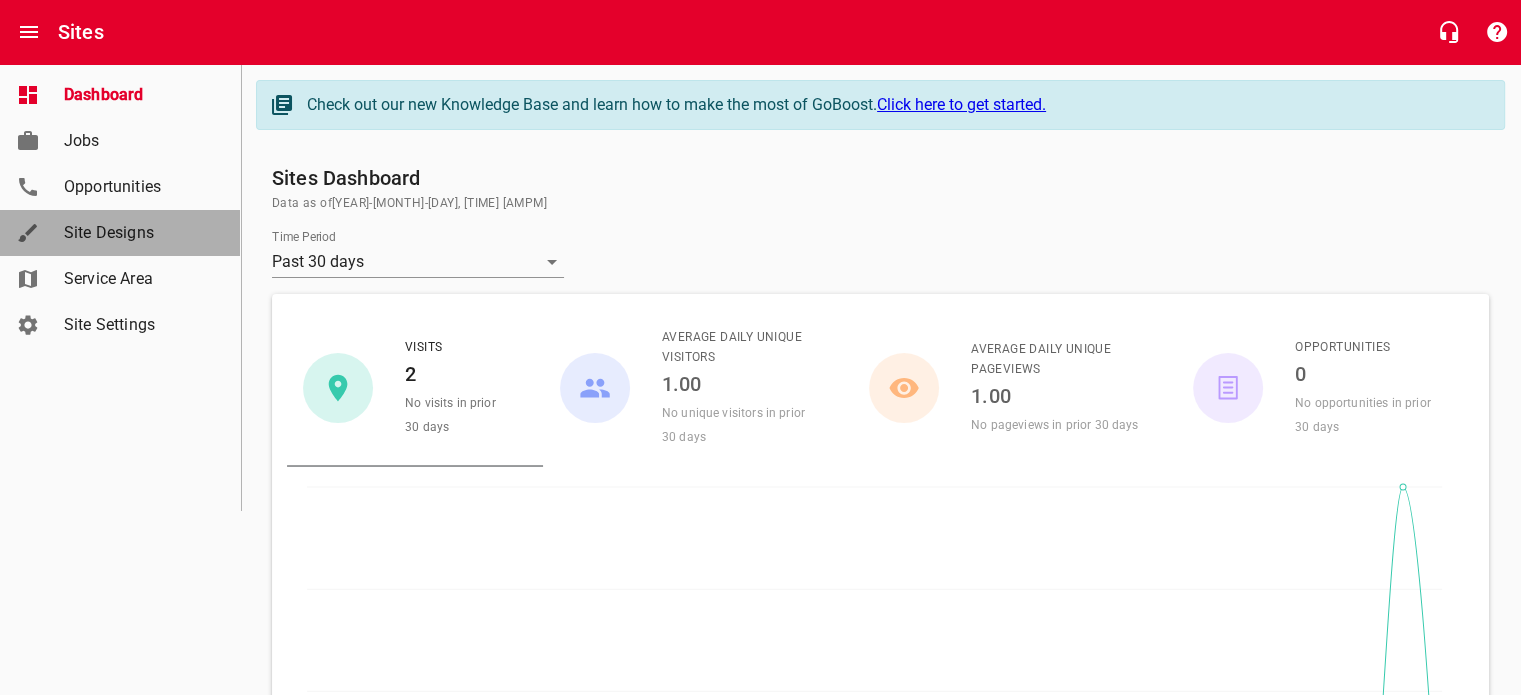 click on "Site Designs" at bounding box center [140, 233] 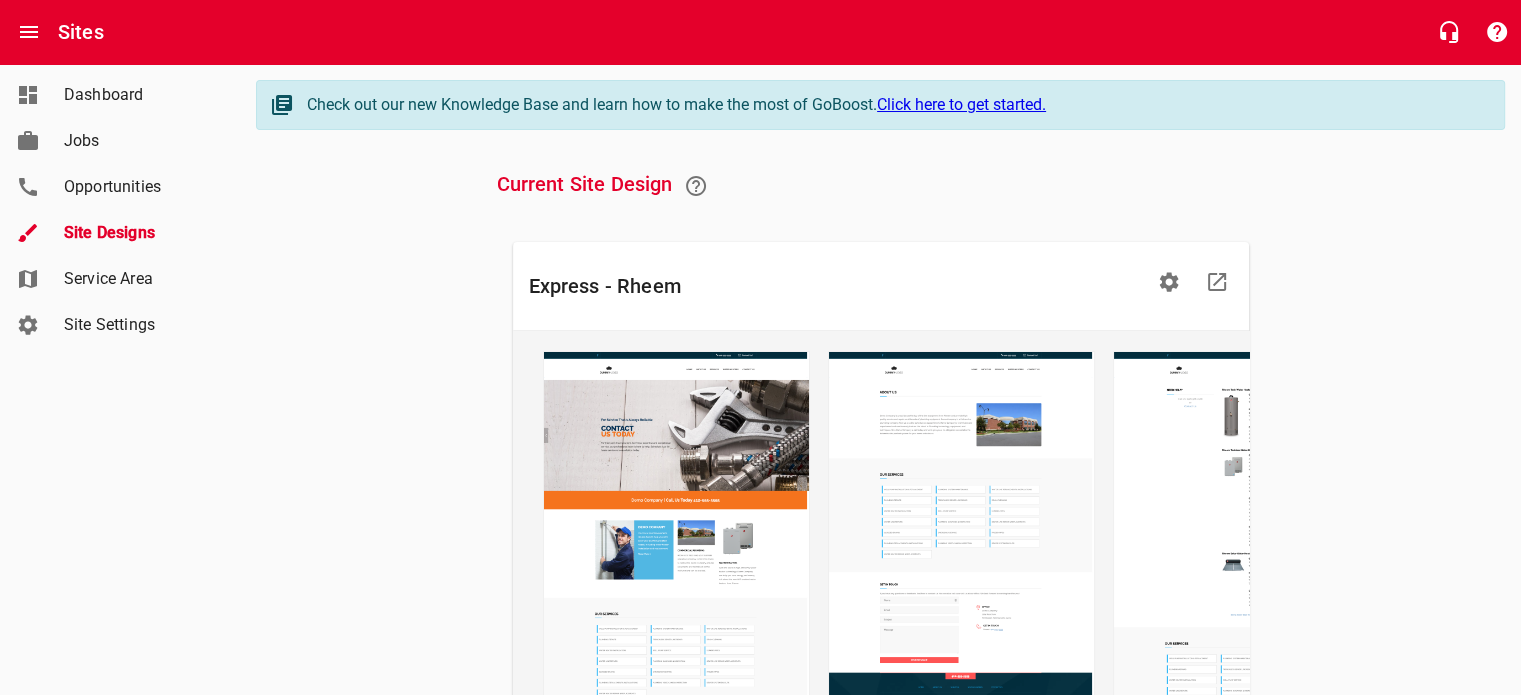 click on "Current Site Design   Express - Rheem Created Site Designs   High Octane Launch This Design Available Site Designs   Zoooom Build this Design Split Shine - HVAC Build this Design Clean Air - HVAC Build this Design" at bounding box center (880, 899) 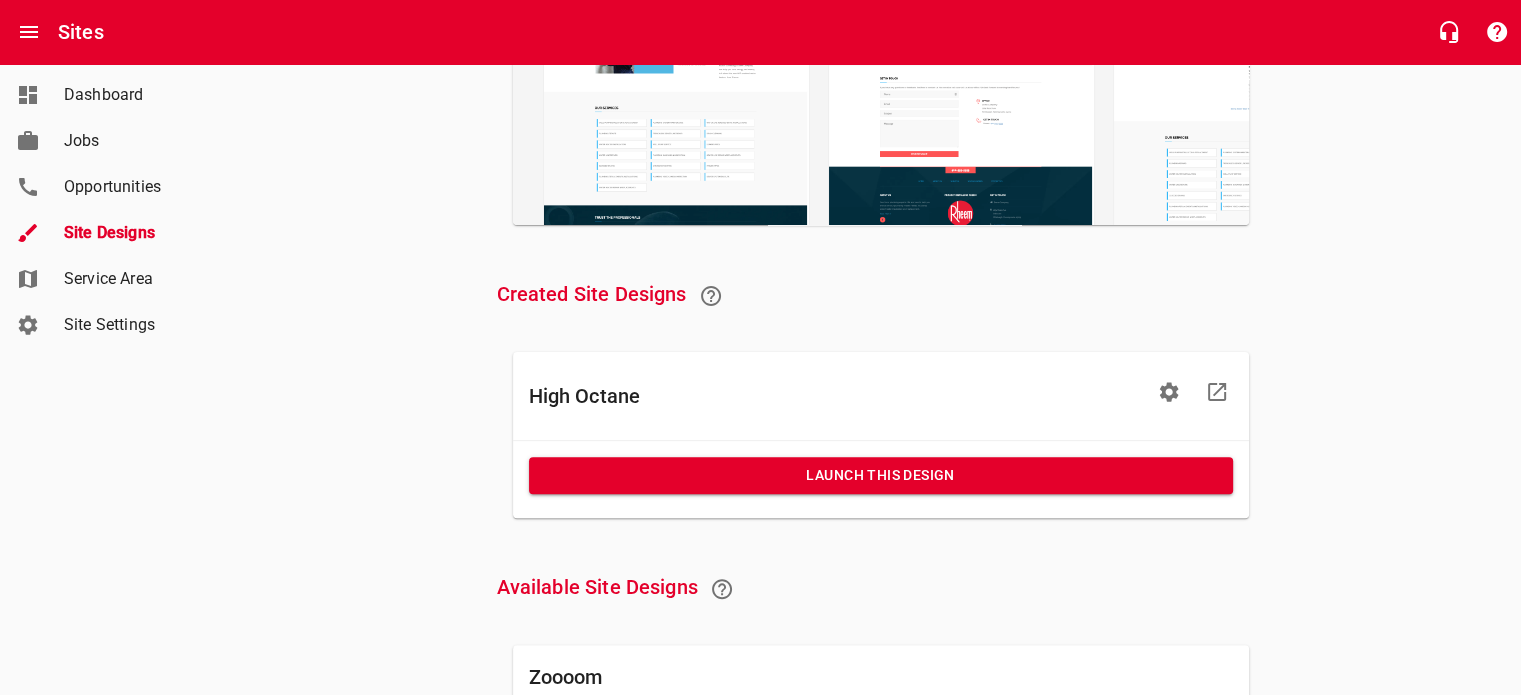 scroll, scrollTop: 0, scrollLeft: 0, axis: both 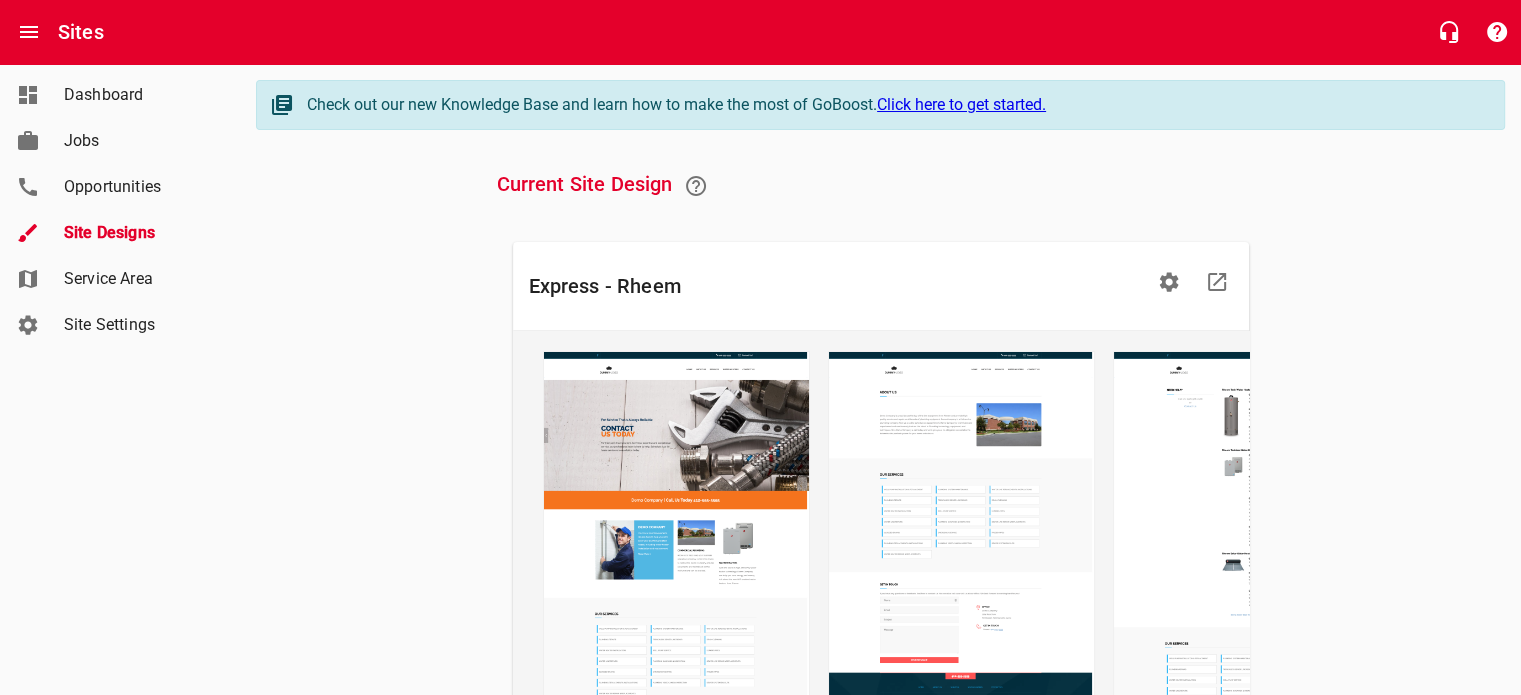 click 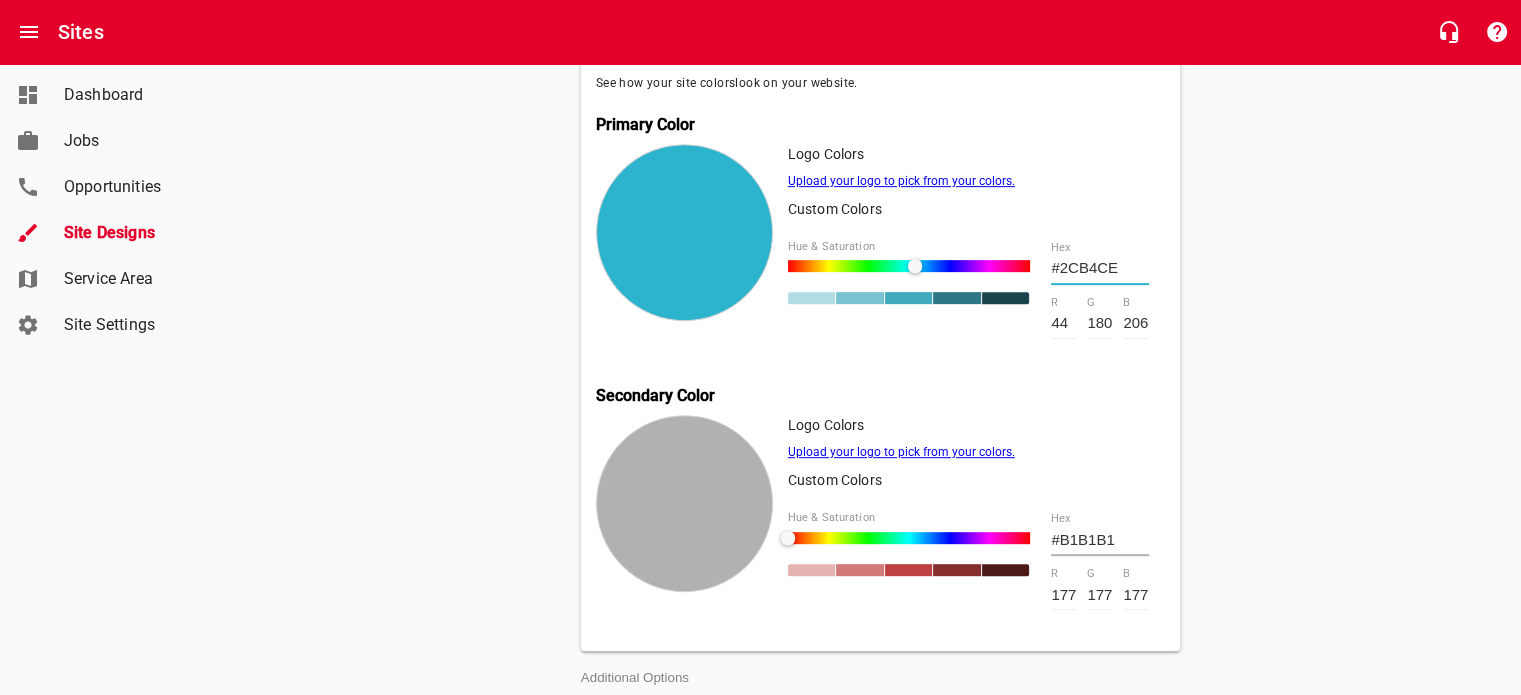 scroll, scrollTop: 953, scrollLeft: 0, axis: vertical 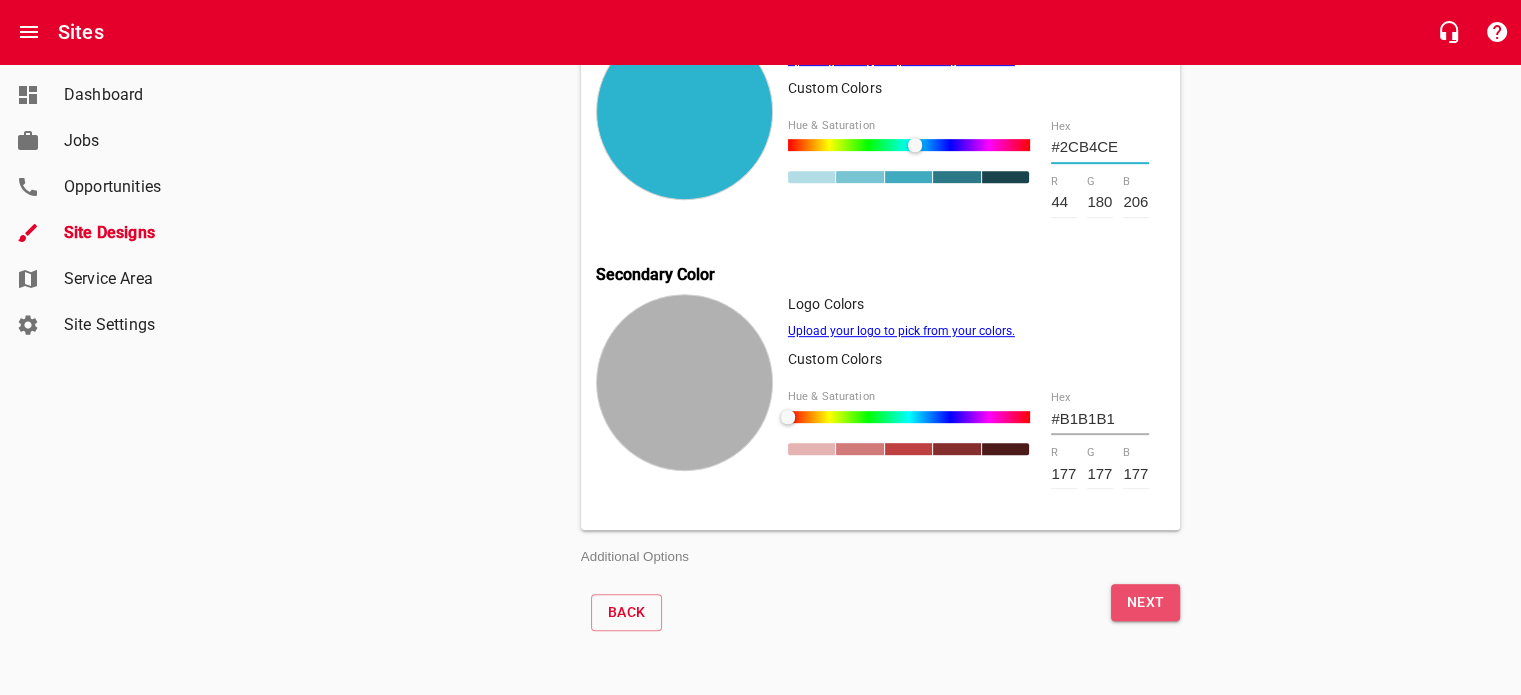 click on "Next" at bounding box center [1146, 602] 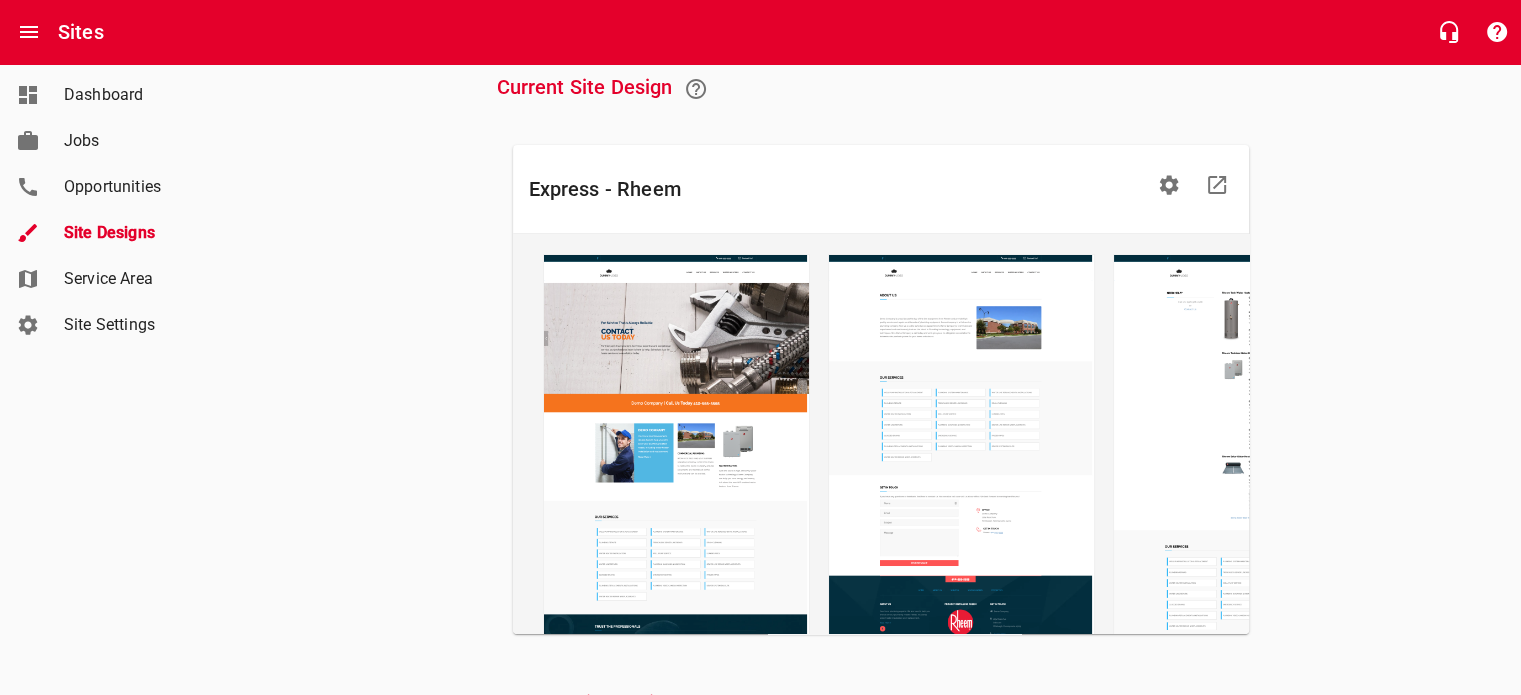 scroll, scrollTop: 0, scrollLeft: 0, axis: both 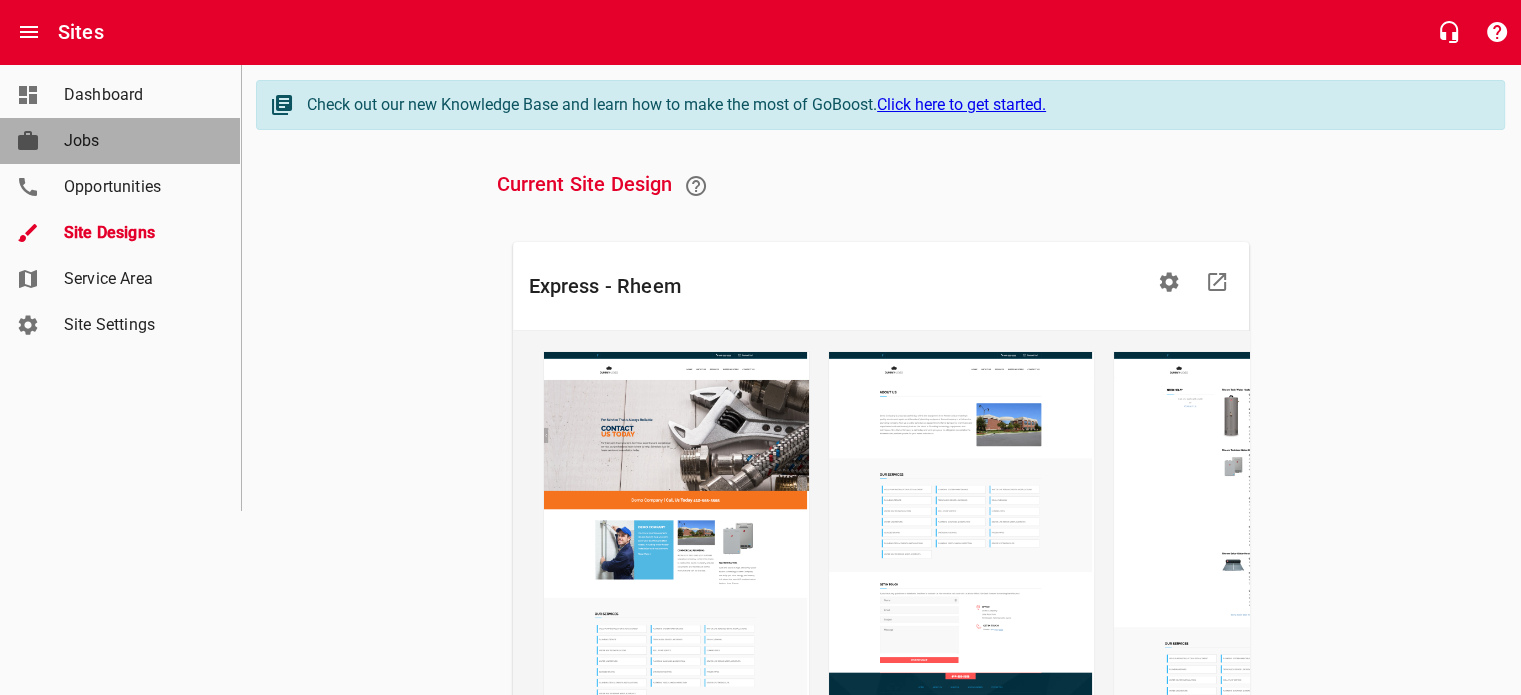 click on "Jobs" at bounding box center [140, 141] 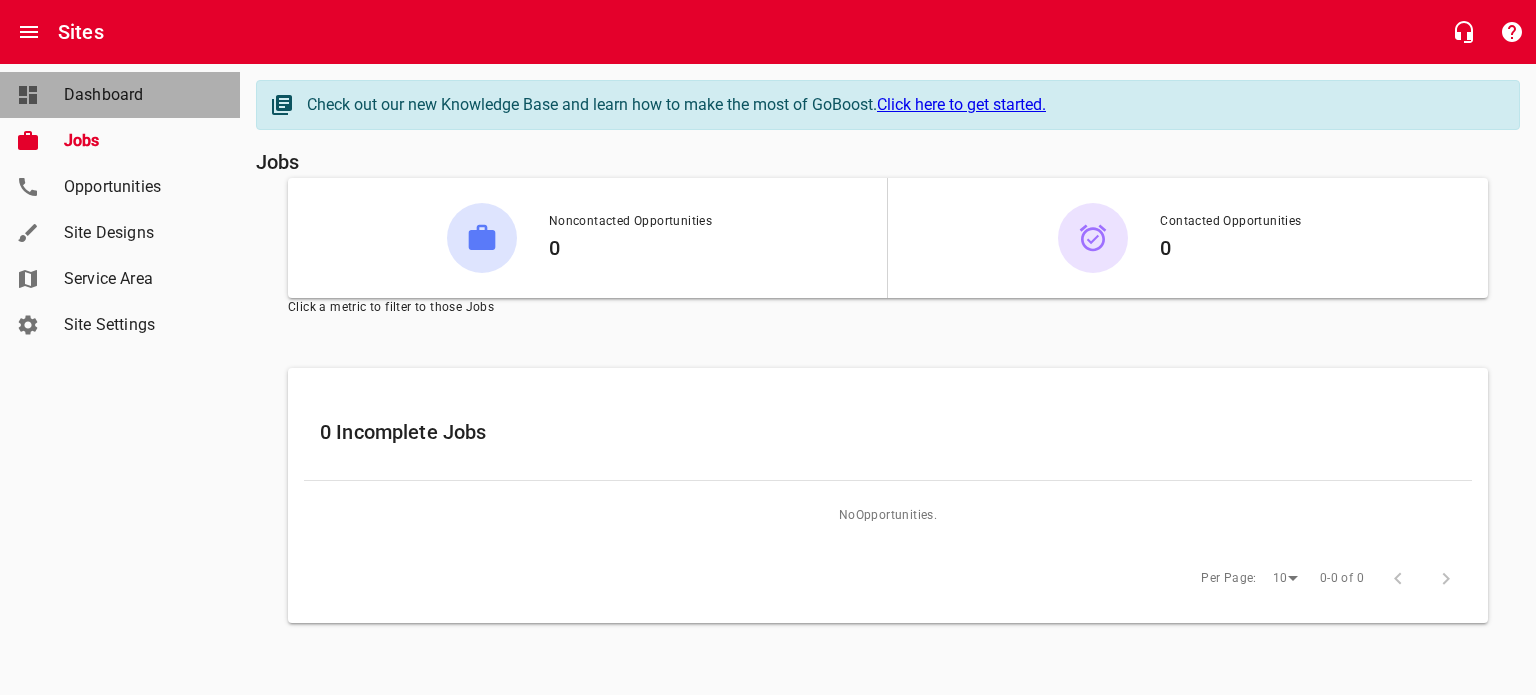 click on "Dashboard" at bounding box center [120, 95] 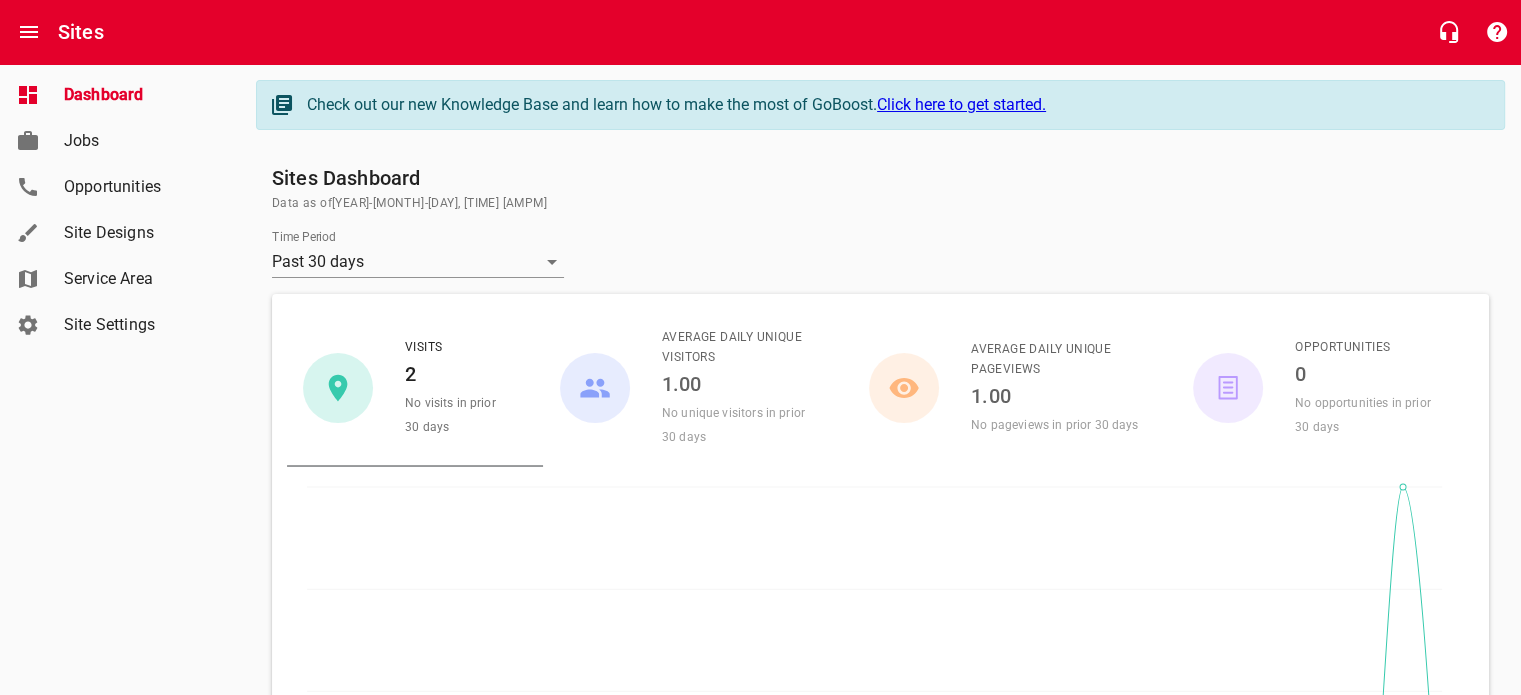 click on "[MONTH] [DAY] [MONTH] [DAY] [MONTH] [DAY] [MONTH] [DAY] [MONTH] [DAY] [MONTH] [DAY] [MONTH] [DAY] [MONTH] [DAY] [MONTH] [DAY] [MONTH] [DAY] [MONTH] [DAY] [MONTH] [DAY] [MONTH] [DAY] [MONTH] [DAY] [MONTH] [DAY] [MONTH] [DAY] [MONTH] [DAY] [MONTH] [DAY] [MONTH] [DAY] [MONTH] [DAY] [MONTH] [DAY] [MONTH] [DAY] [MONTH] [DAY] [MONTH] [DAY]" 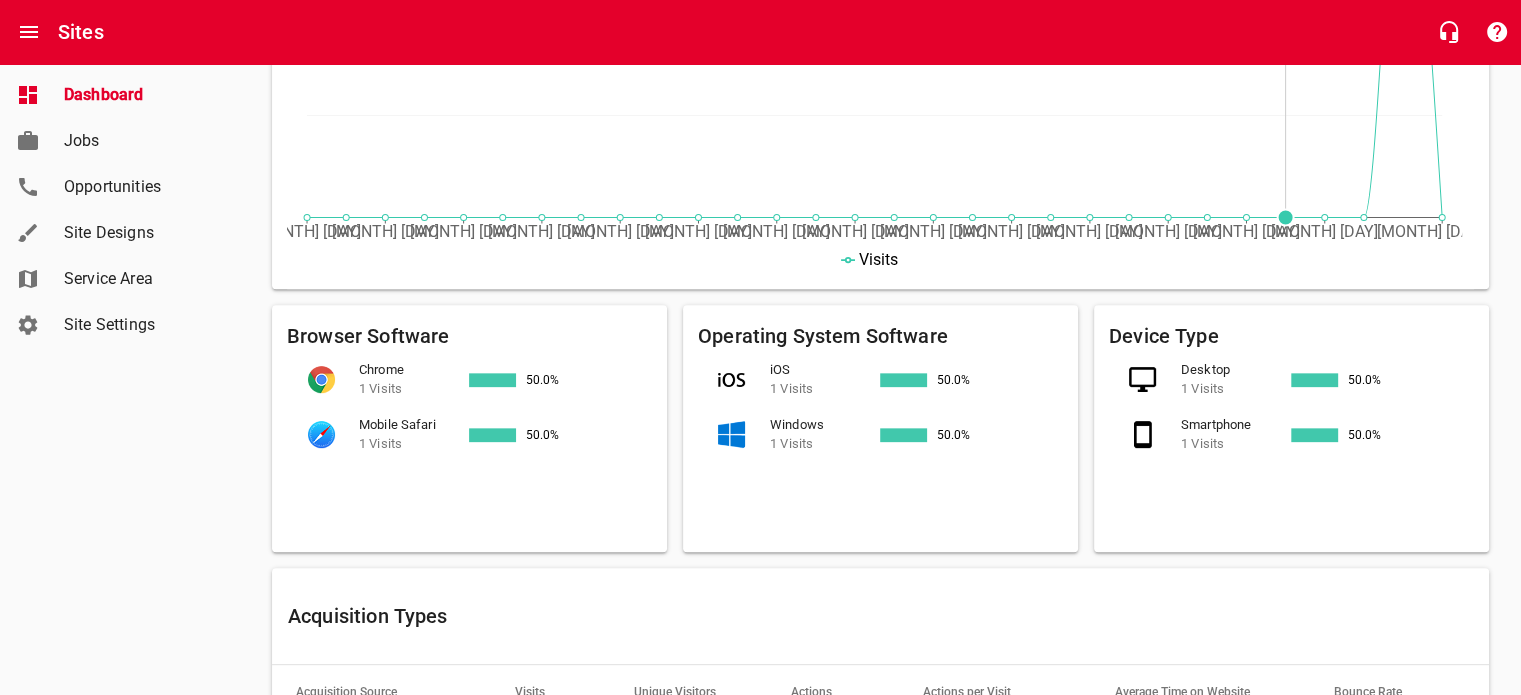 scroll, scrollTop: 0, scrollLeft: 0, axis: both 